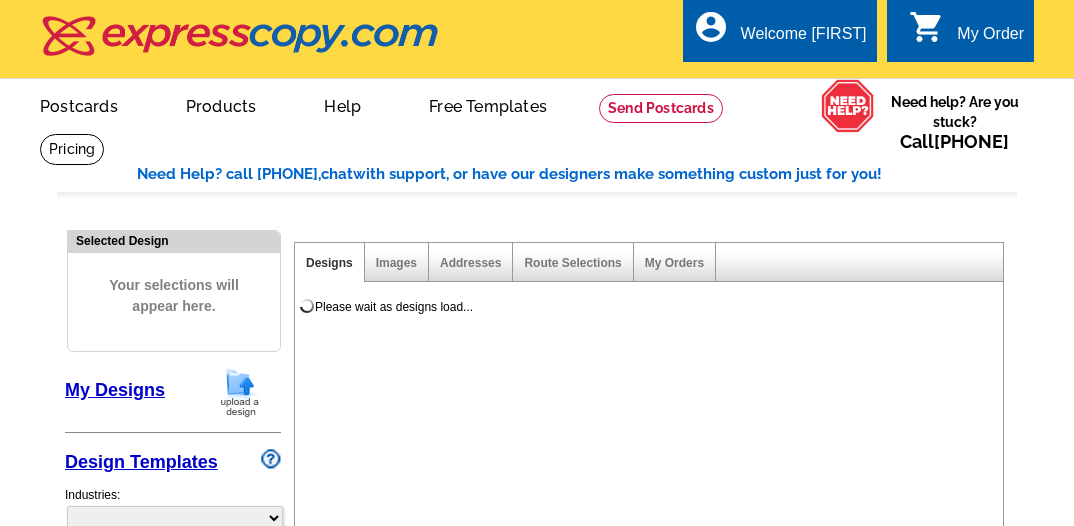 scroll, scrollTop: 0, scrollLeft: 0, axis: both 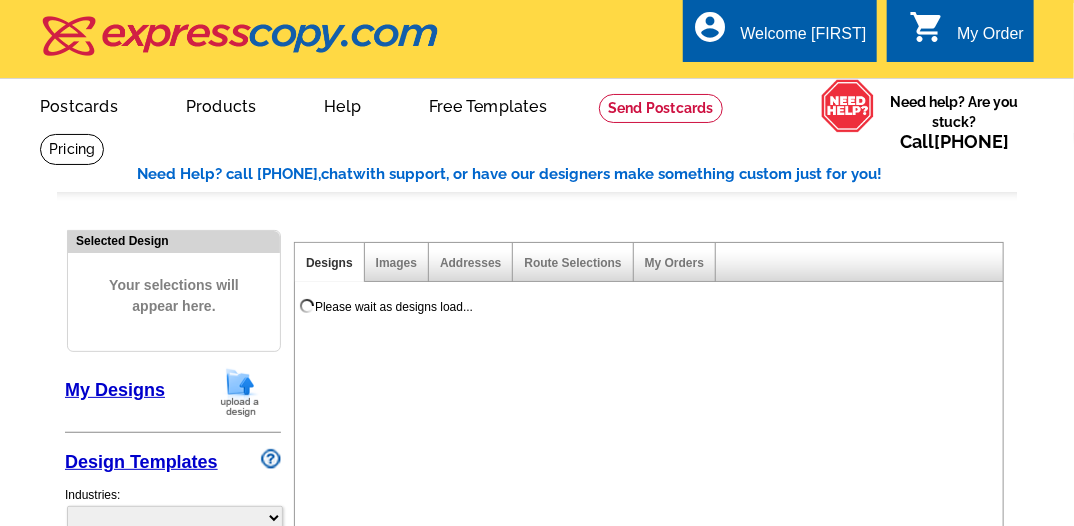 select on "785" 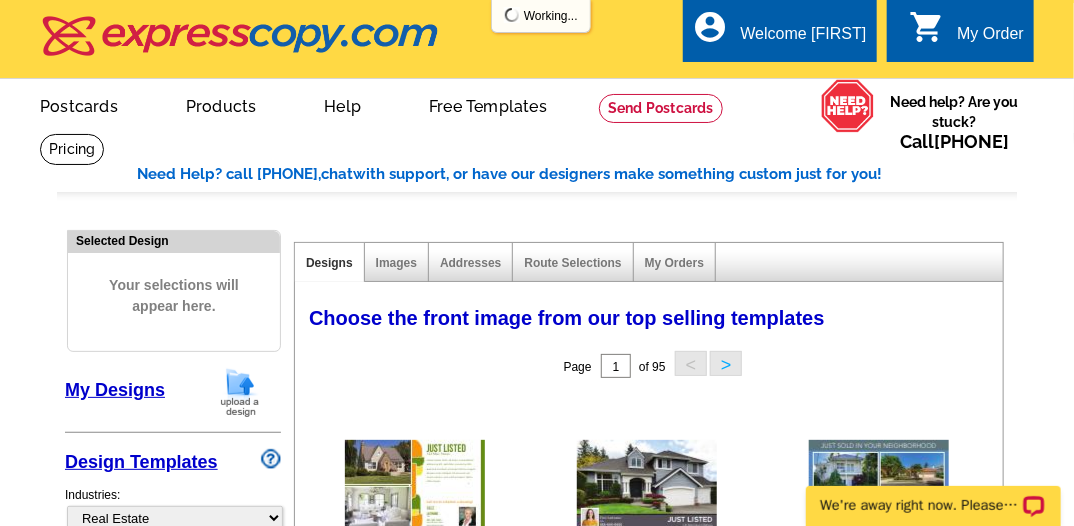 scroll, scrollTop: 0, scrollLeft: 0, axis: both 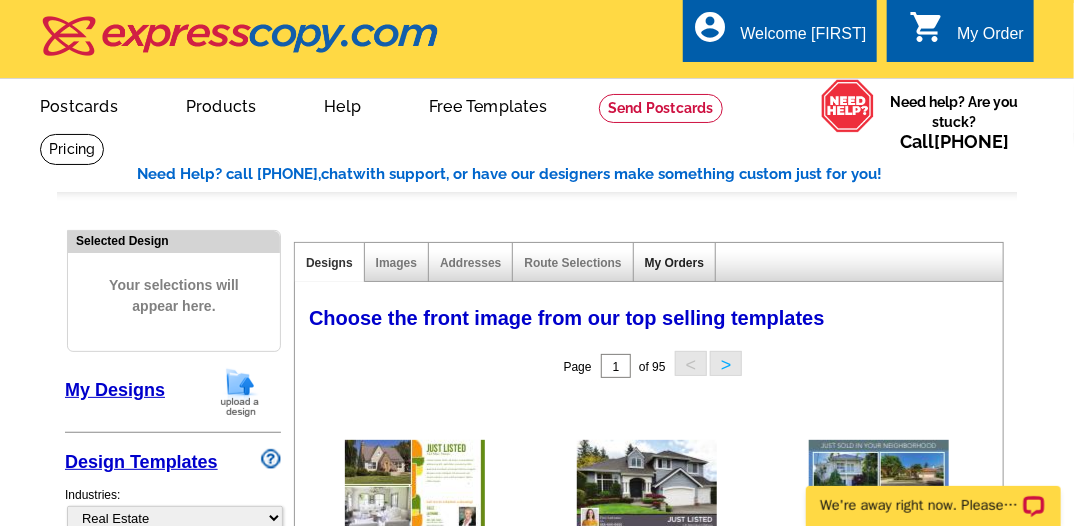 click on "My Orders" at bounding box center (674, 263) 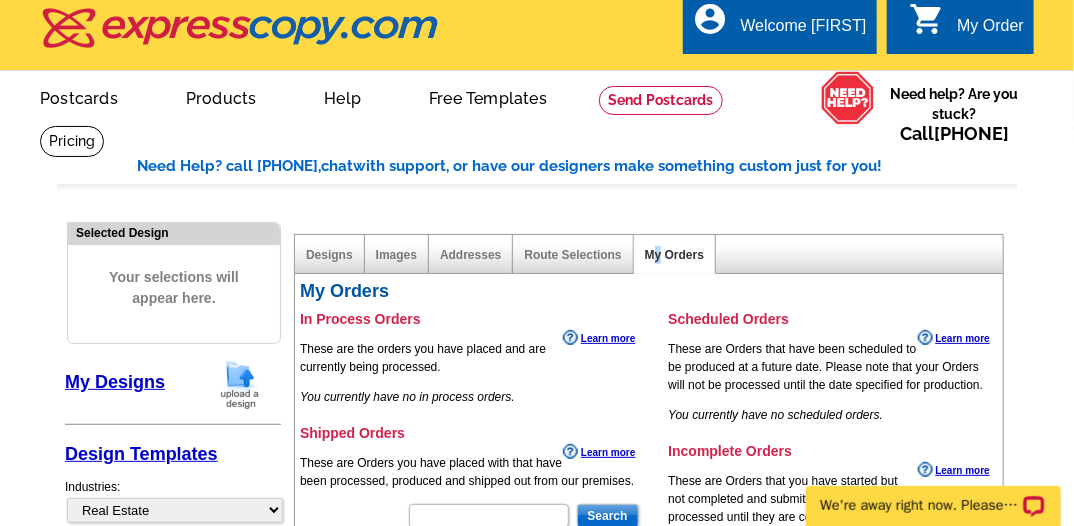 scroll, scrollTop: 0, scrollLeft: 0, axis: both 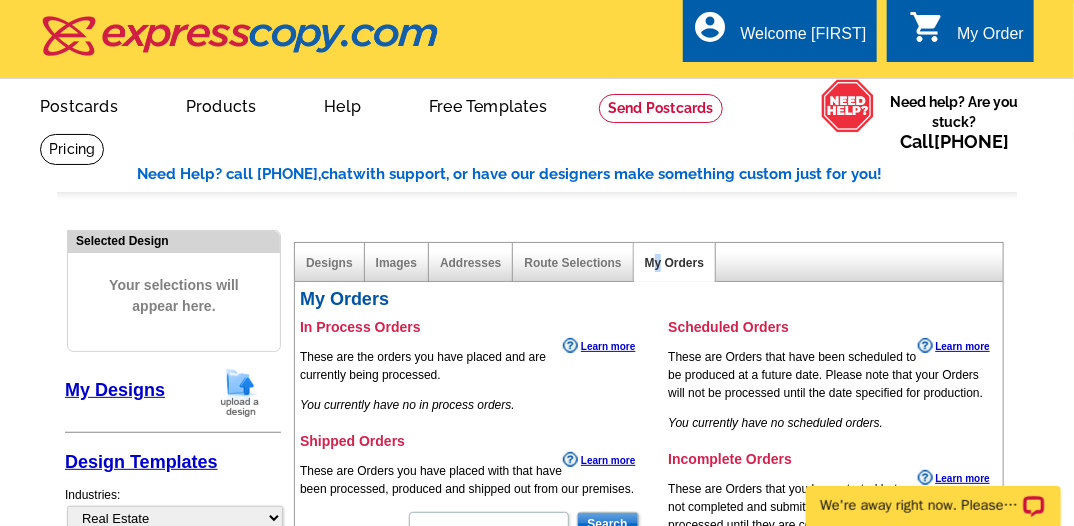 click on "My Order" at bounding box center [990, 39] 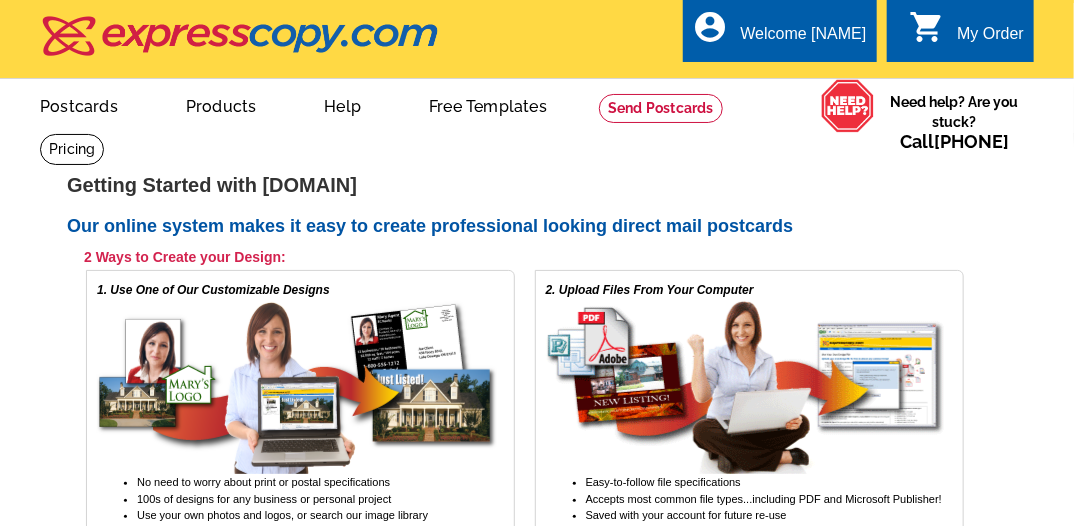 scroll, scrollTop: 42, scrollLeft: 0, axis: vertical 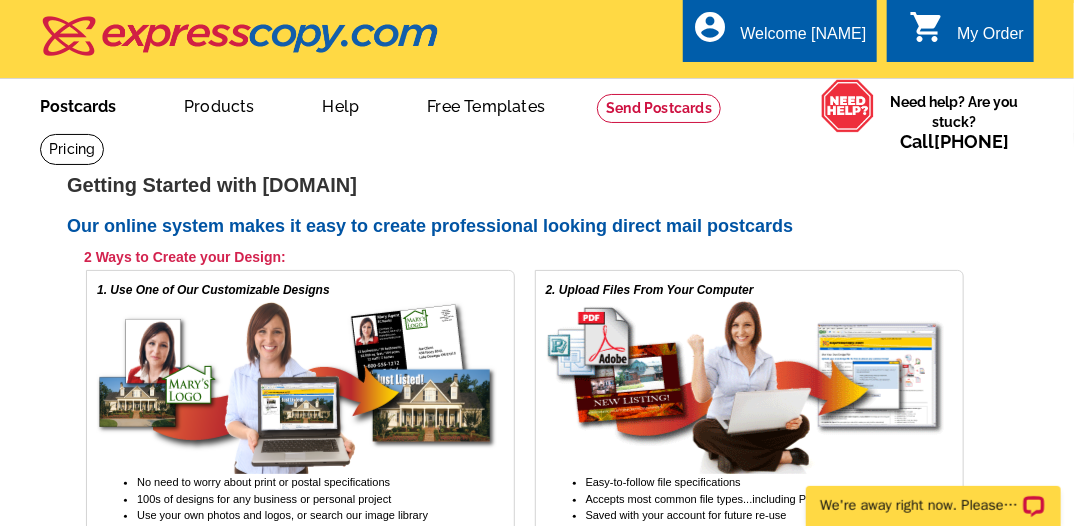 click on "Postcards" at bounding box center (78, 104) 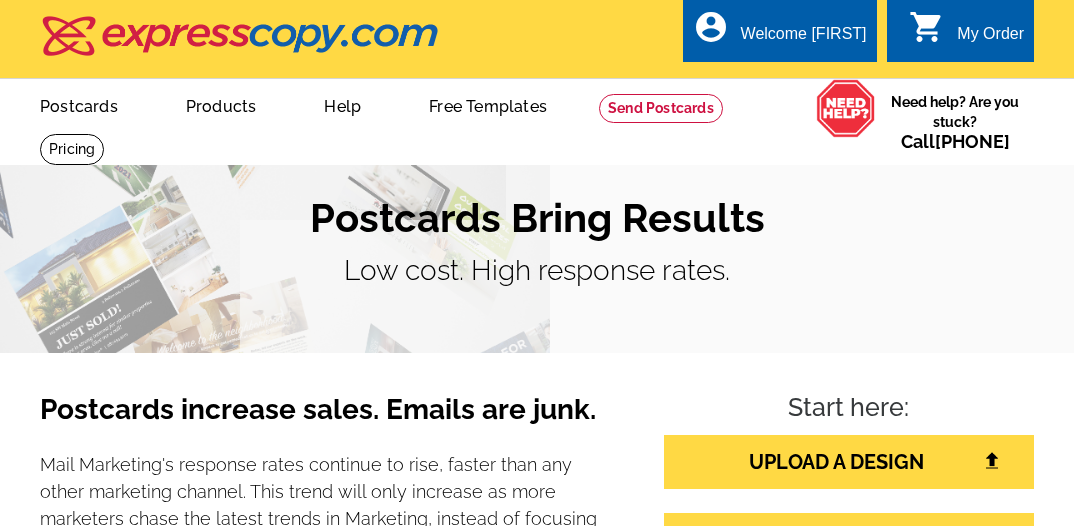 scroll, scrollTop: 0, scrollLeft: 0, axis: both 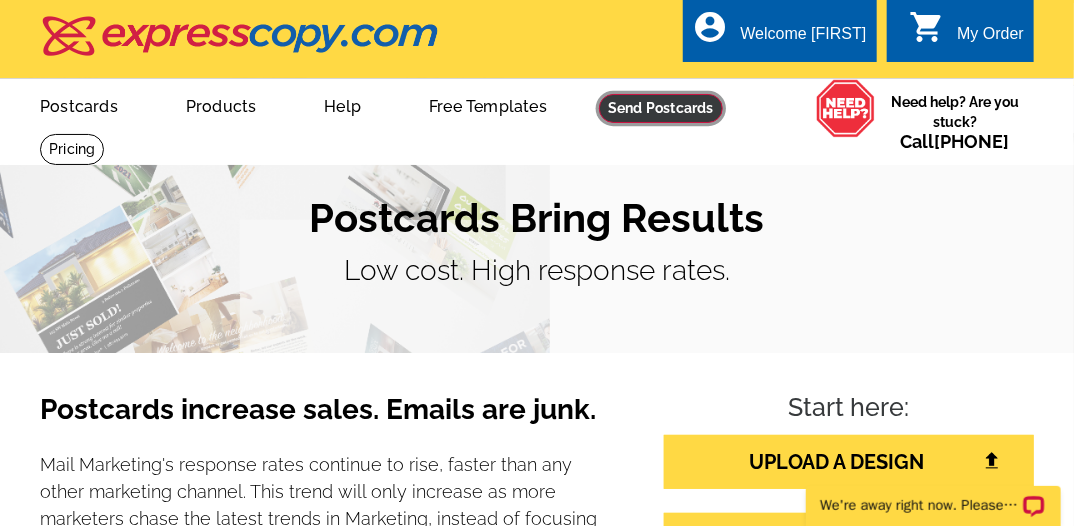 click at bounding box center [661, 108] 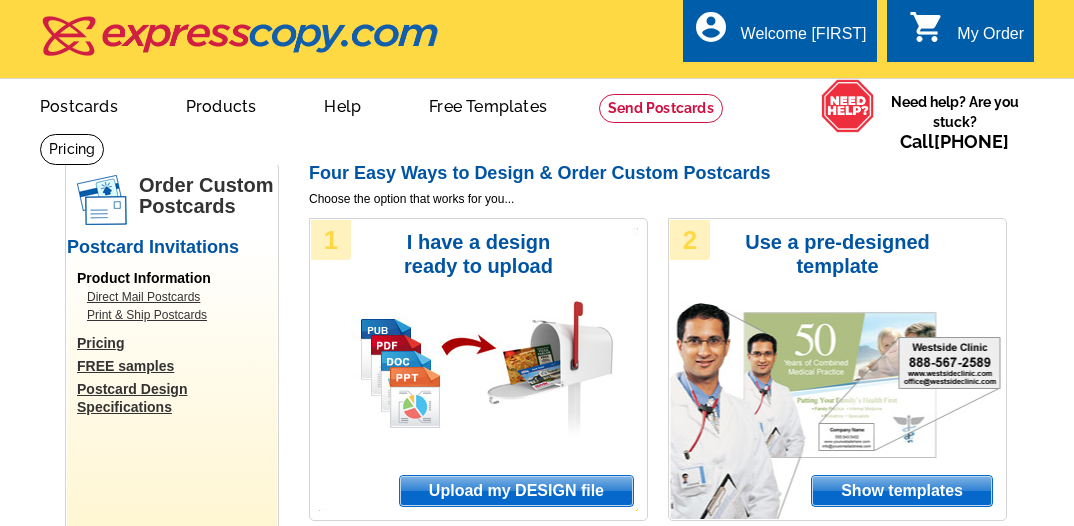 scroll, scrollTop: 0, scrollLeft: 0, axis: both 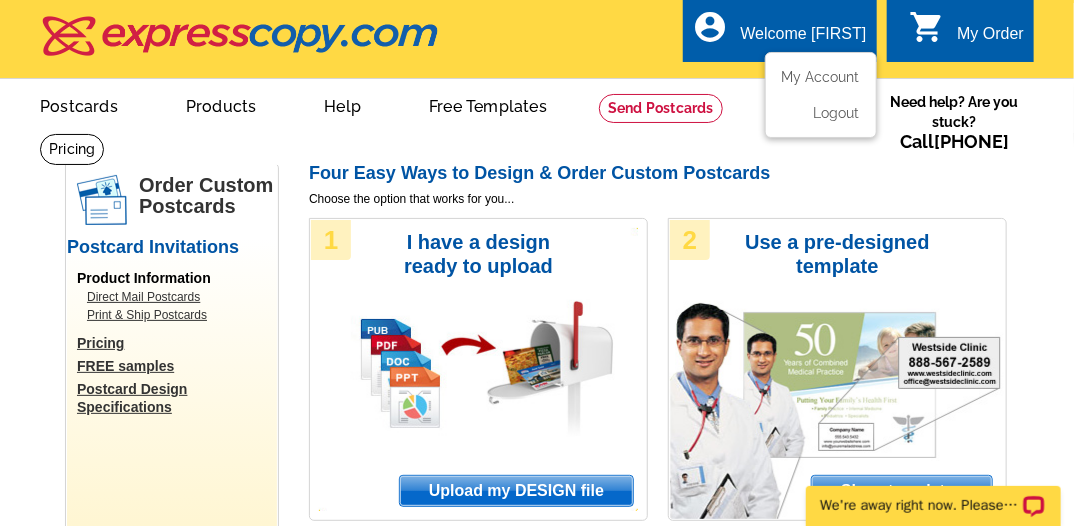 click on "My Account" at bounding box center [821, 82] 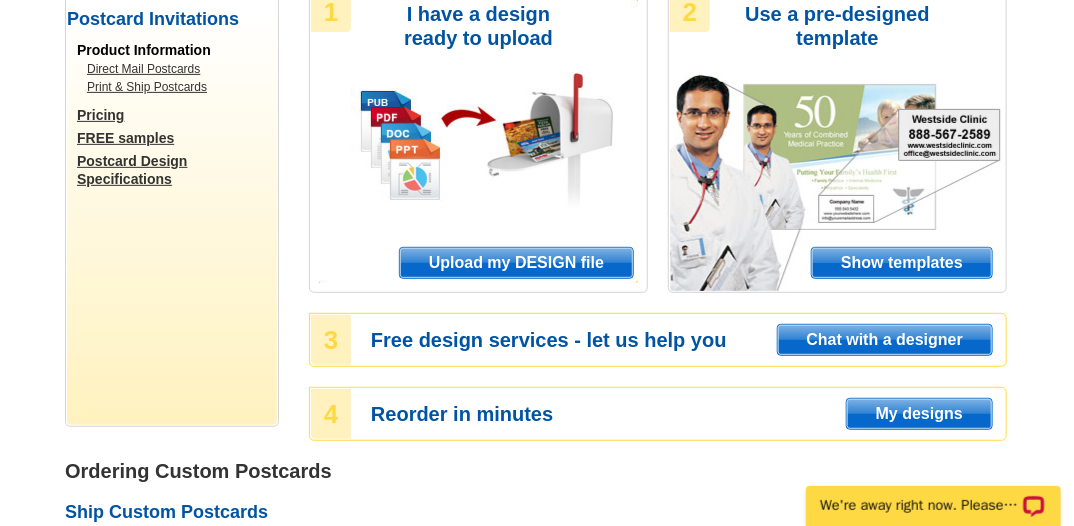 scroll, scrollTop: 228, scrollLeft: 0, axis: vertical 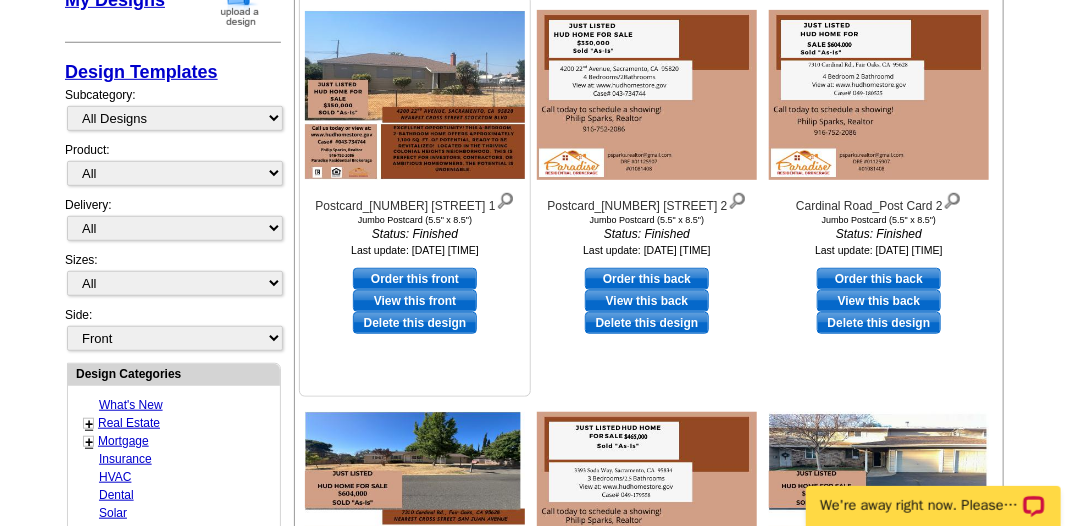 click on "Order this front" at bounding box center [415, 279] 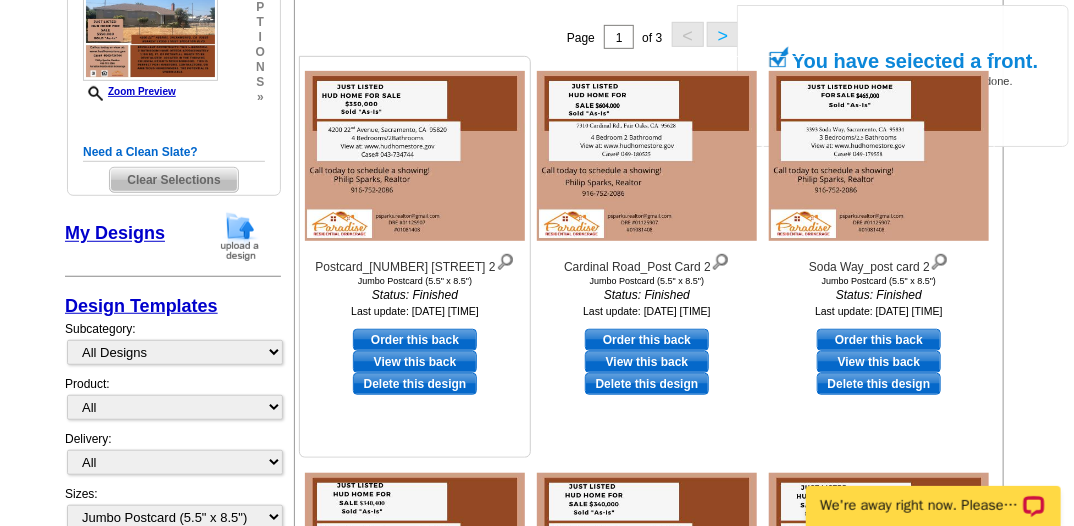 scroll, scrollTop: 372, scrollLeft: 0, axis: vertical 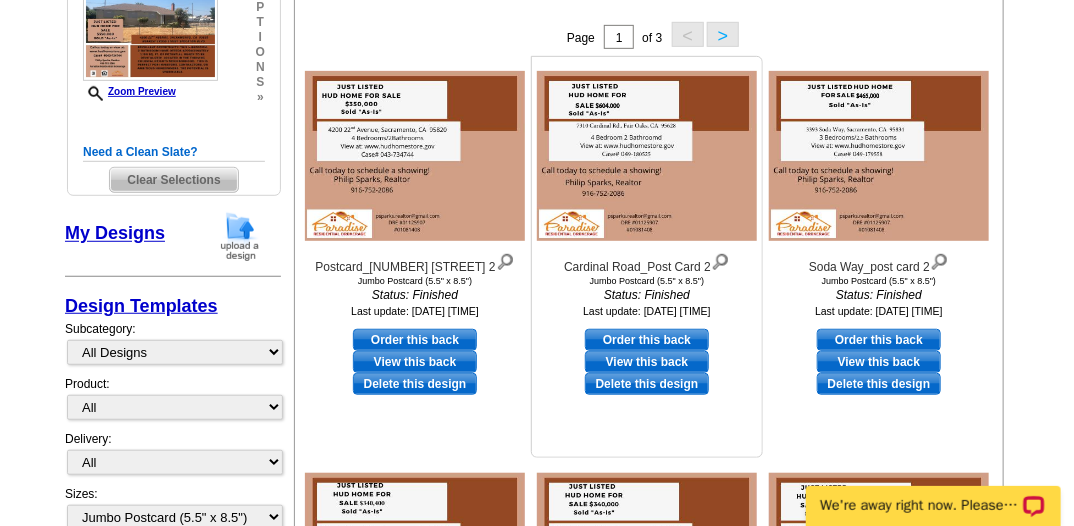click on "Order this back" at bounding box center [647, 340] 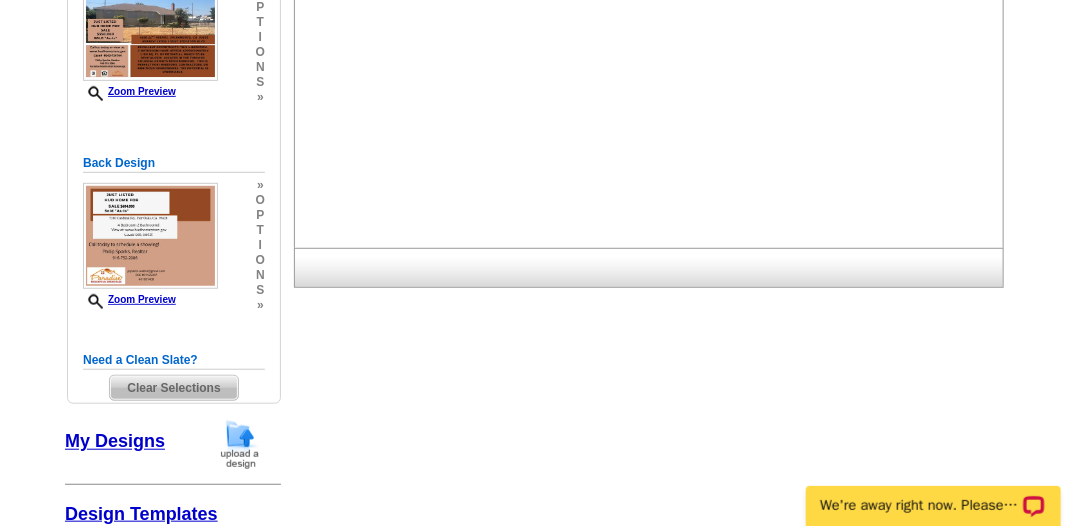 scroll, scrollTop: 0, scrollLeft: 0, axis: both 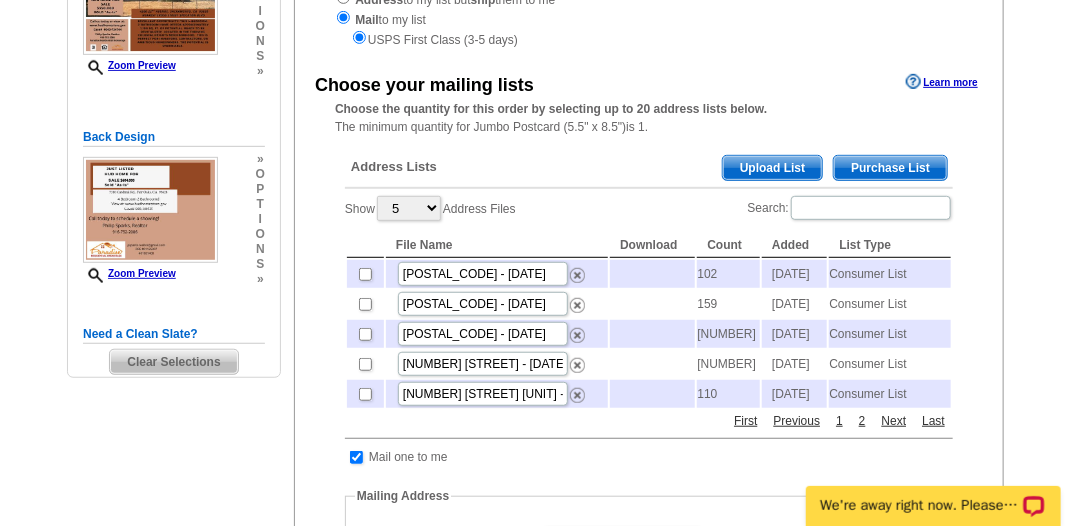 click on "Purchase List" at bounding box center [890, 168] 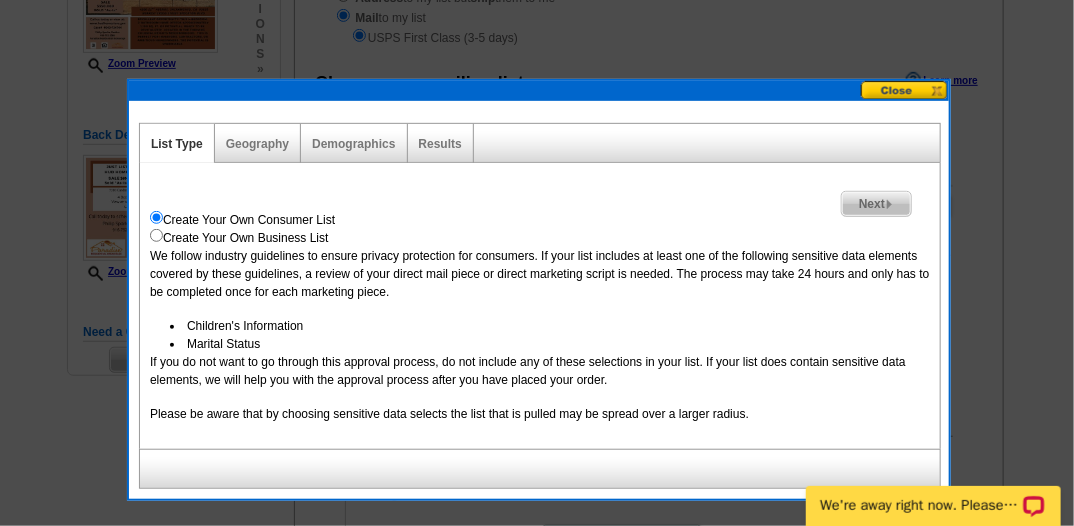 scroll, scrollTop: 325, scrollLeft: 0, axis: vertical 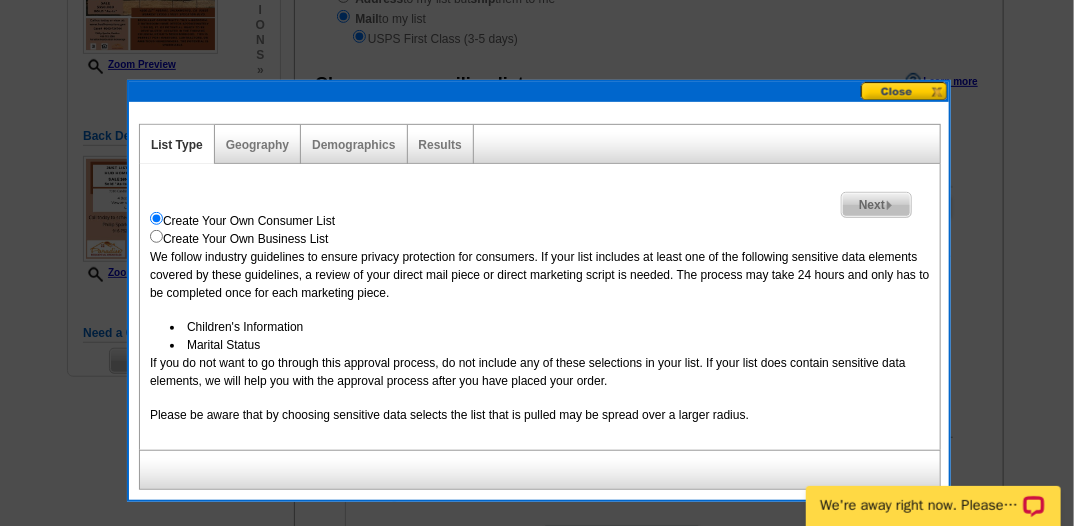 click on "Next" at bounding box center [876, 205] 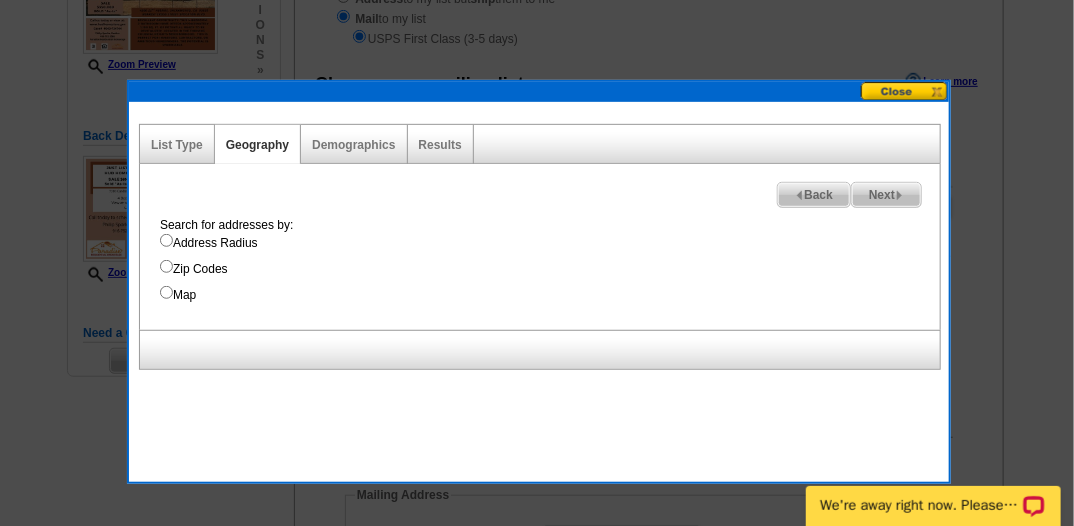click on "Zip Codes" at bounding box center [166, 266] 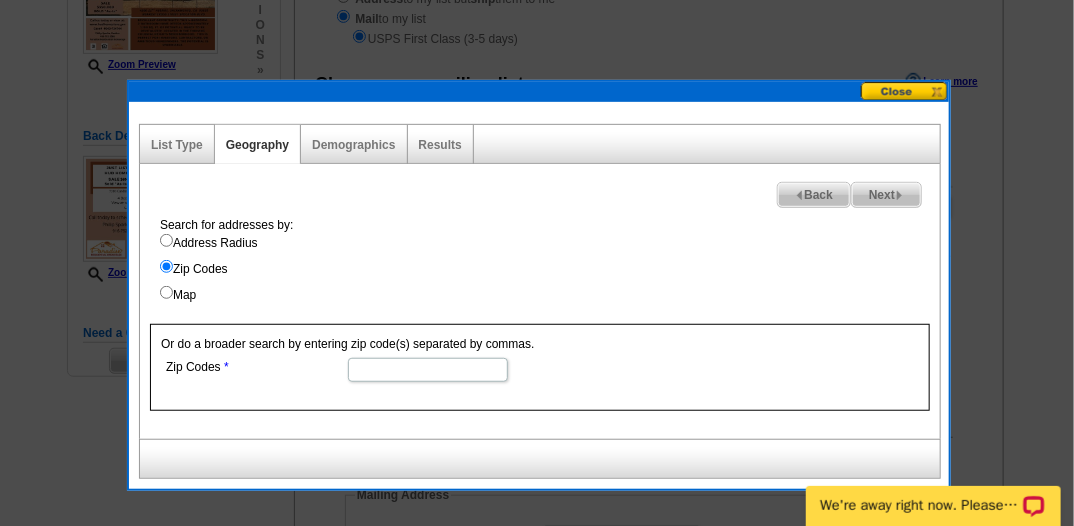 click on "Zip Codes" at bounding box center (428, 370) 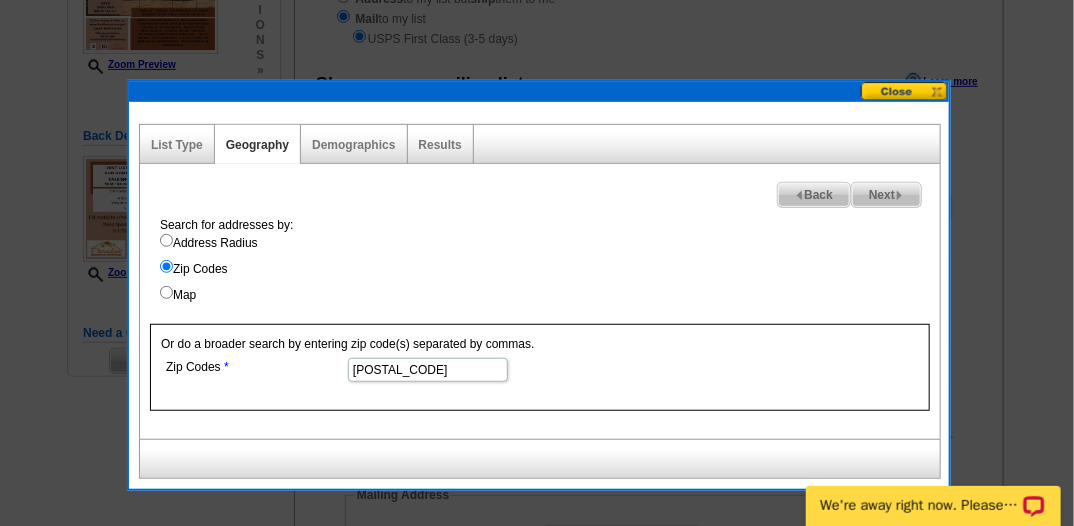 type on "95820" 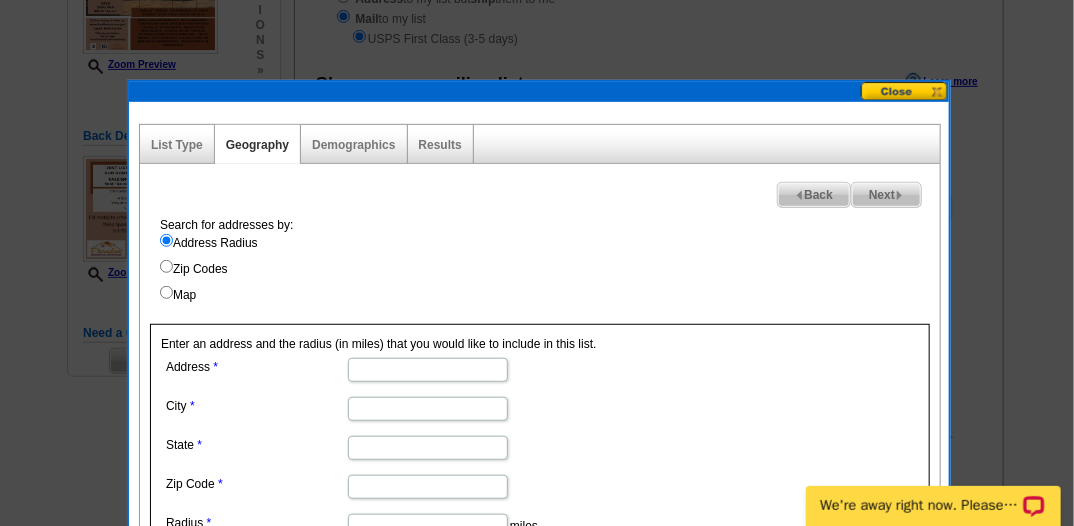 drag, startPoint x: 366, startPoint y: 372, endPoint x: 380, endPoint y: 364, distance: 16.124516 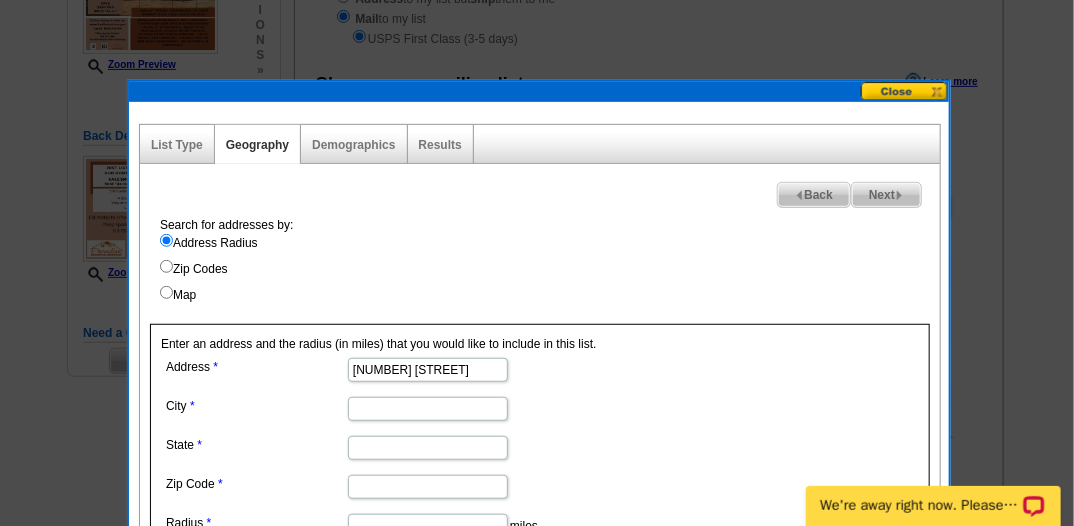 type on "4200 22nd Avenue" 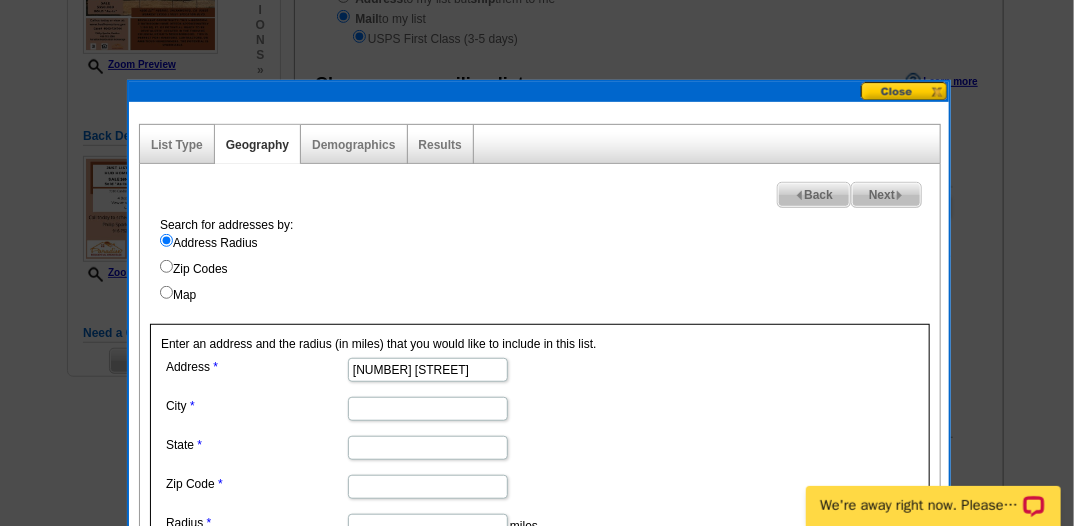 type on "Sacramento" 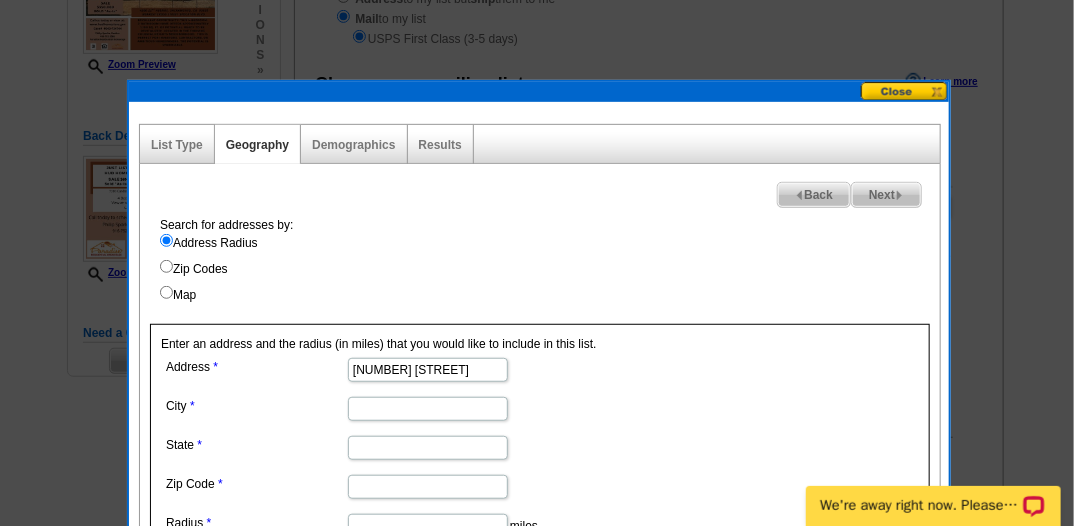 type on "Sacramento" 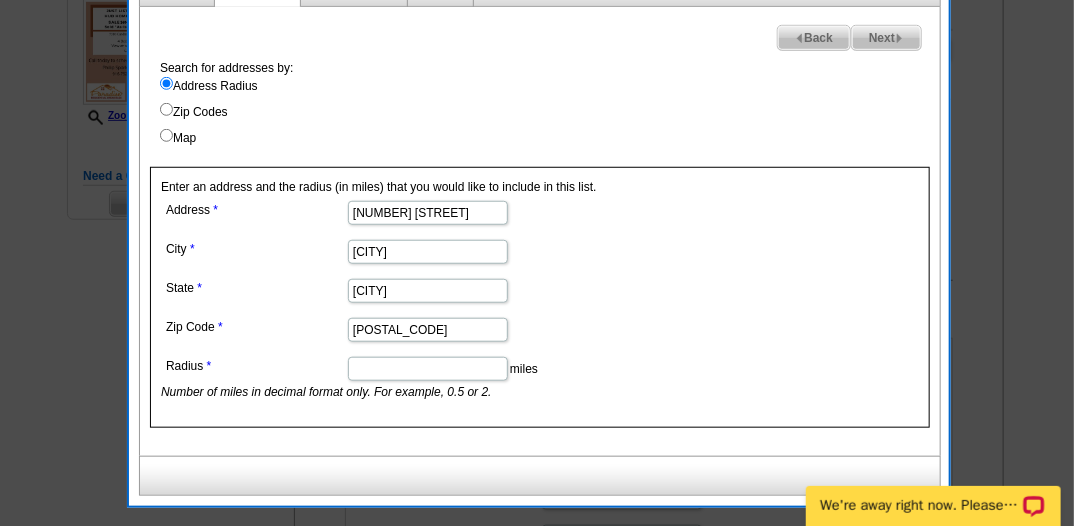 scroll, scrollTop: 484, scrollLeft: 0, axis: vertical 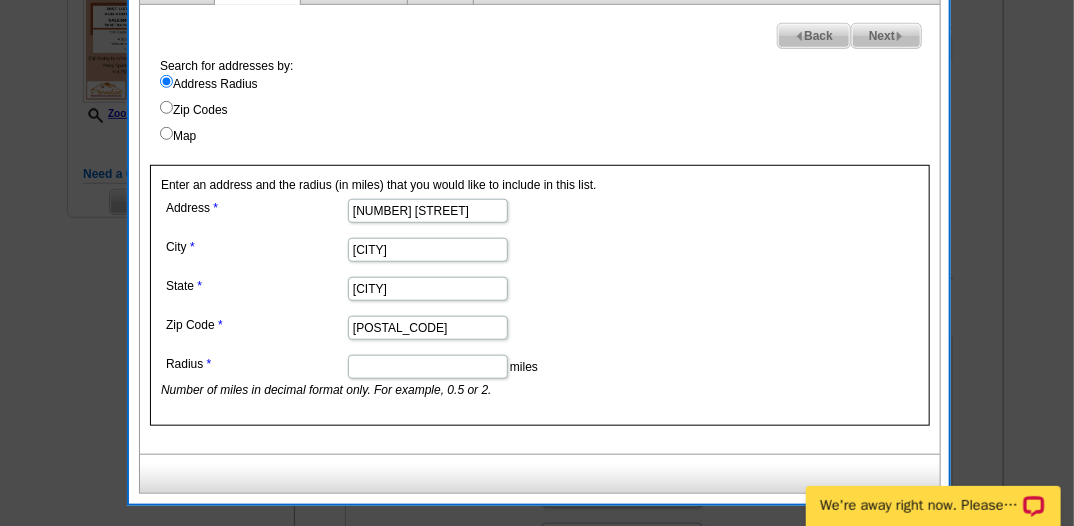 click on "95826" at bounding box center (428, 328) 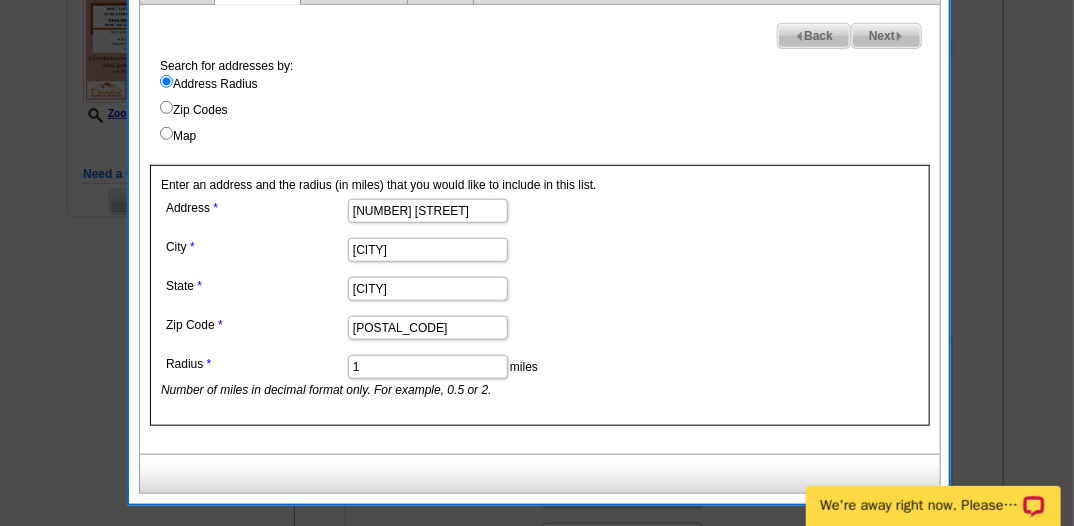 type on "1" 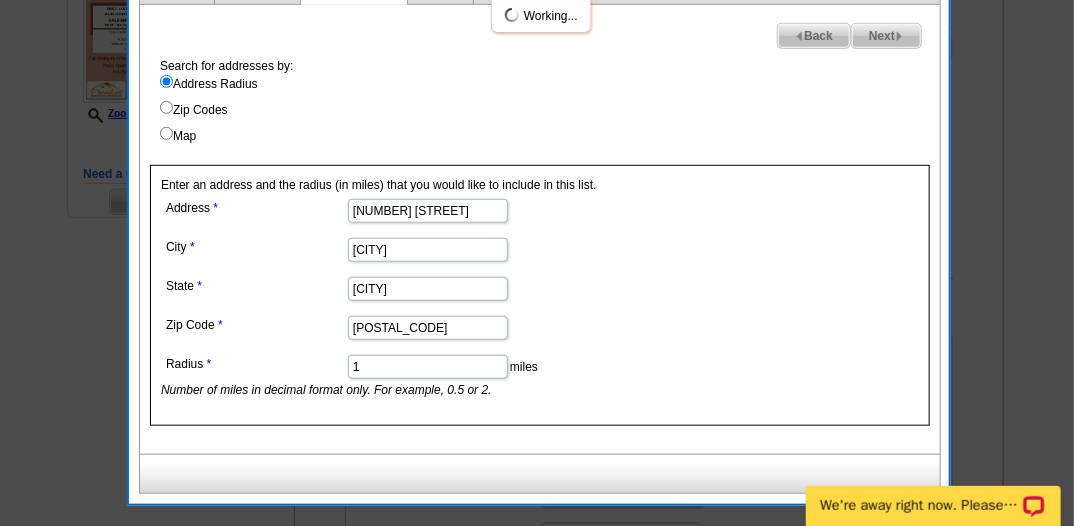 select 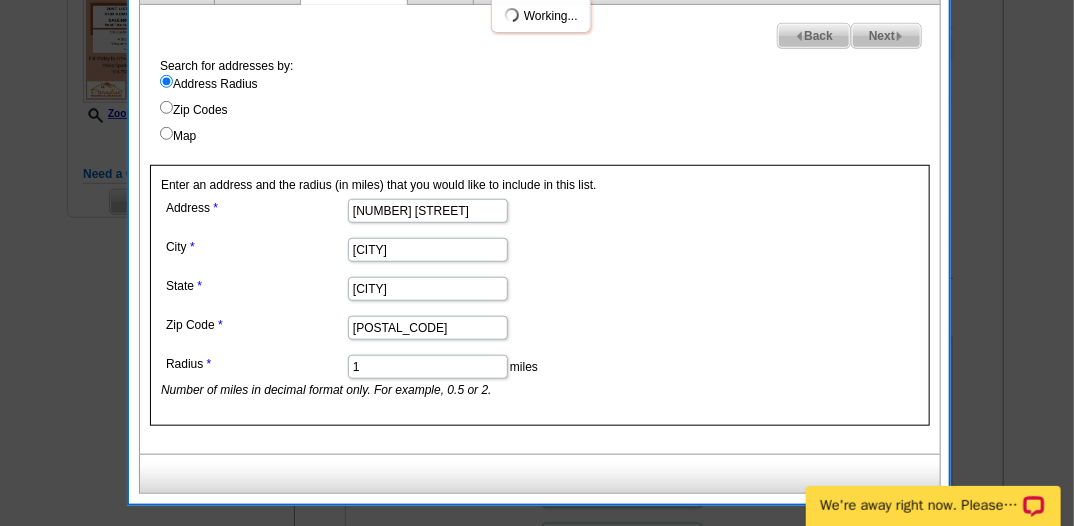 select 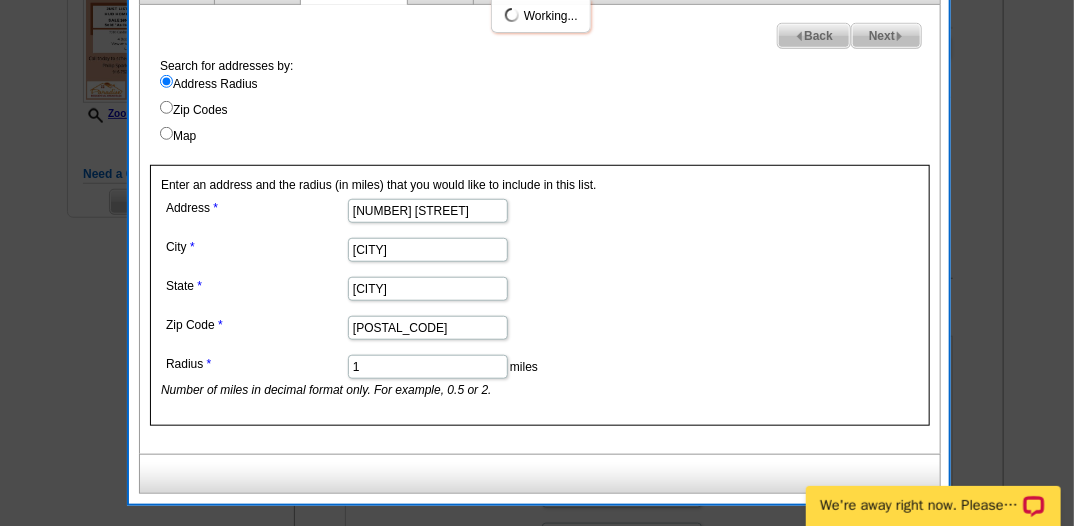 select 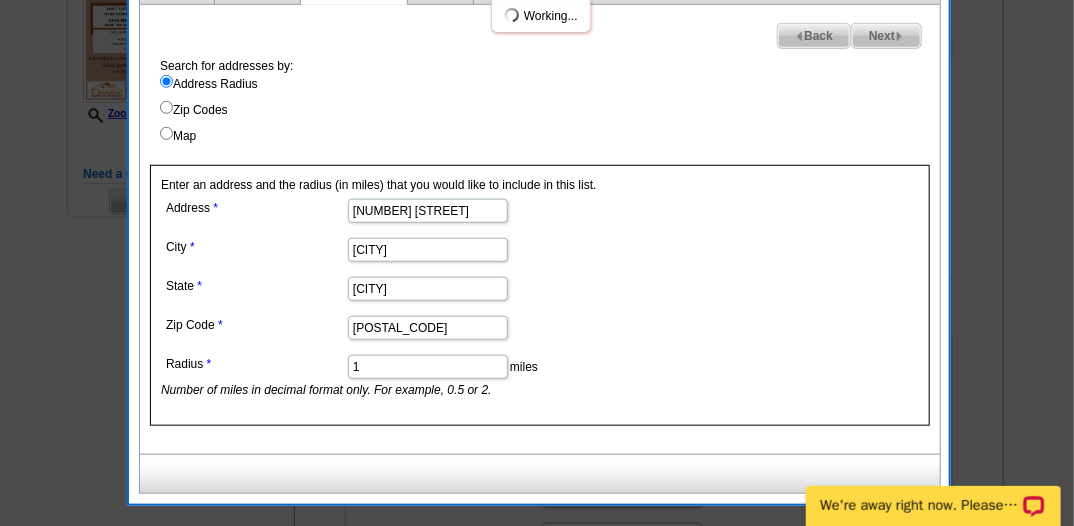 select 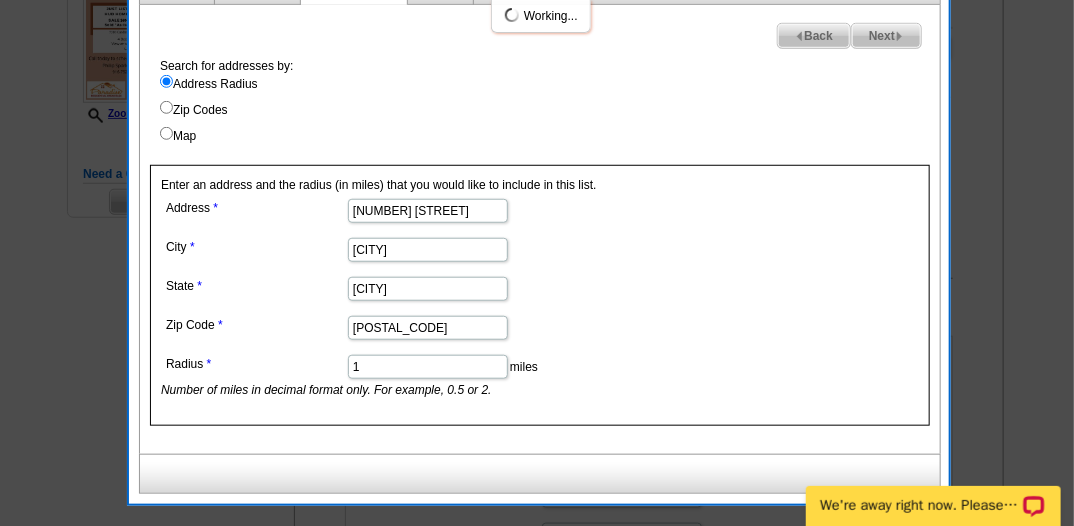 select 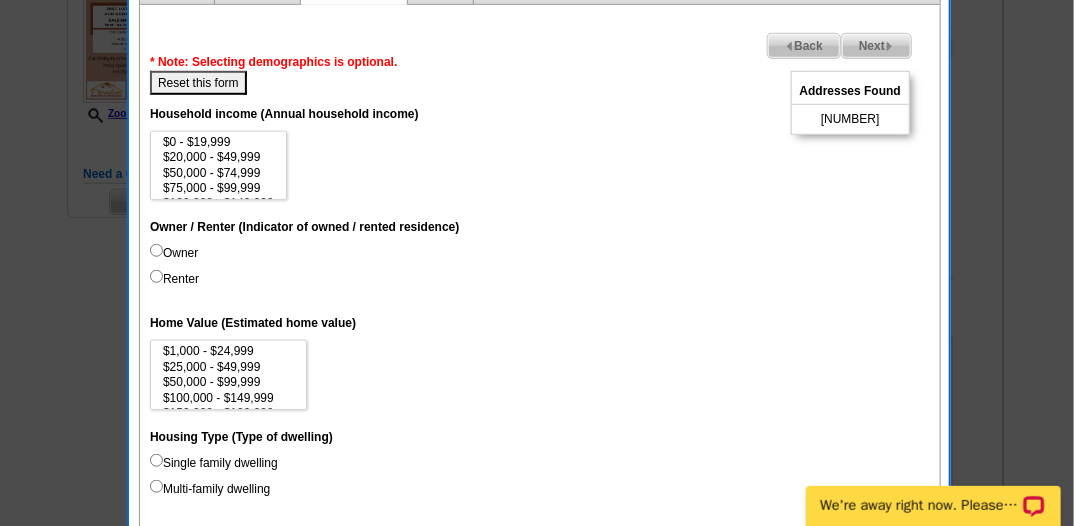 click on "Renter" at bounding box center [156, 276] 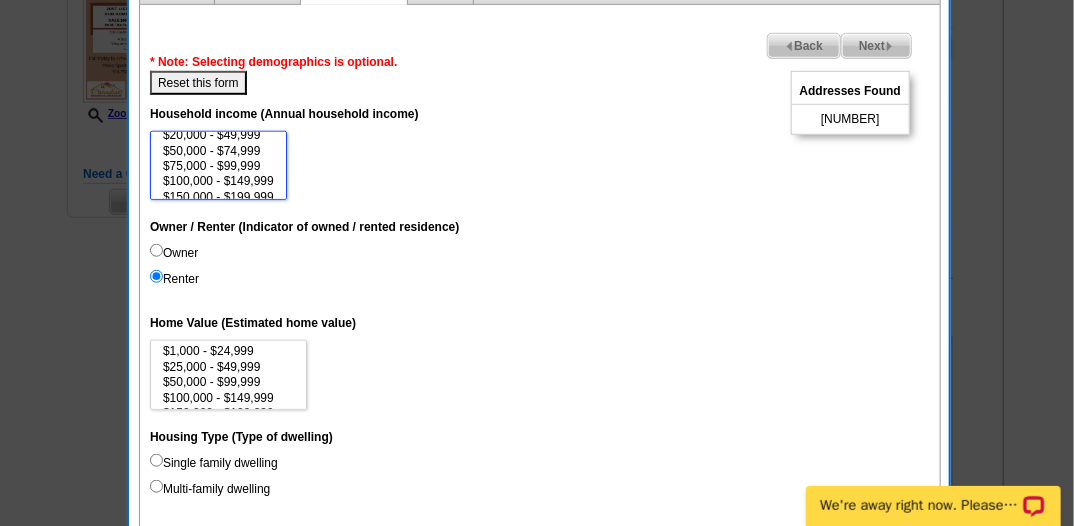 scroll, scrollTop: 32, scrollLeft: 0, axis: vertical 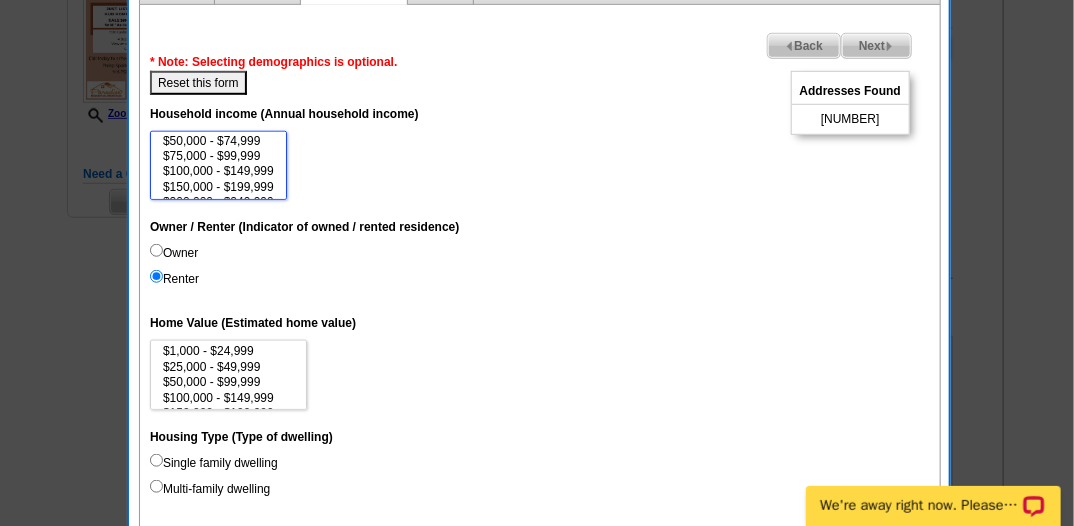 select on "50000-74999" 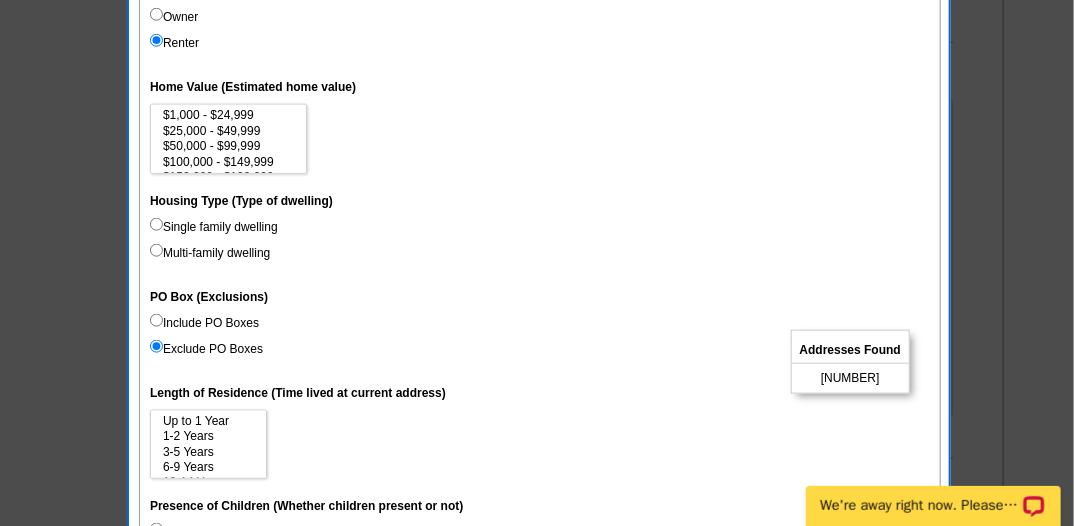 scroll, scrollTop: 721, scrollLeft: 0, axis: vertical 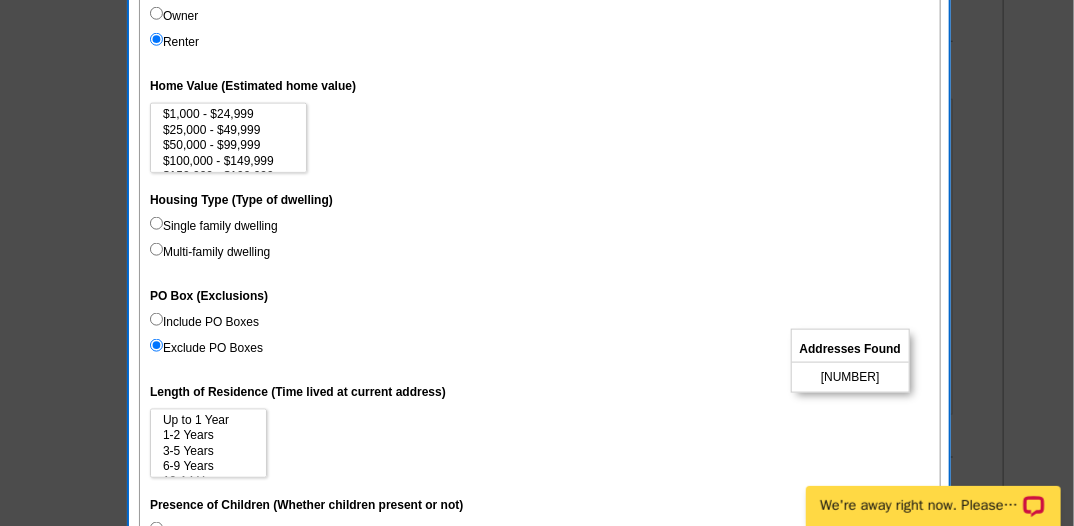 click on "Single family dwelling" at bounding box center (156, 223) 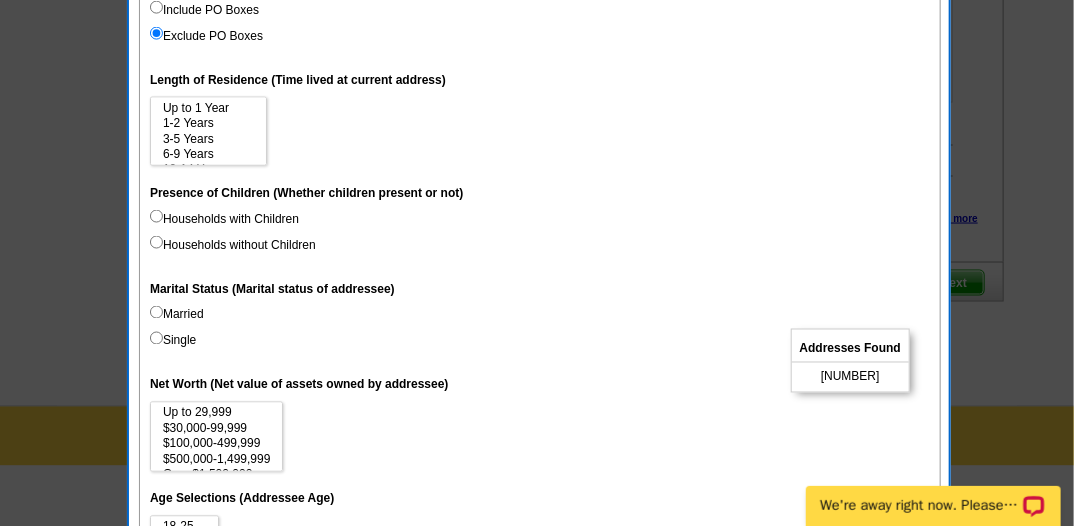scroll, scrollTop: 1034, scrollLeft: 0, axis: vertical 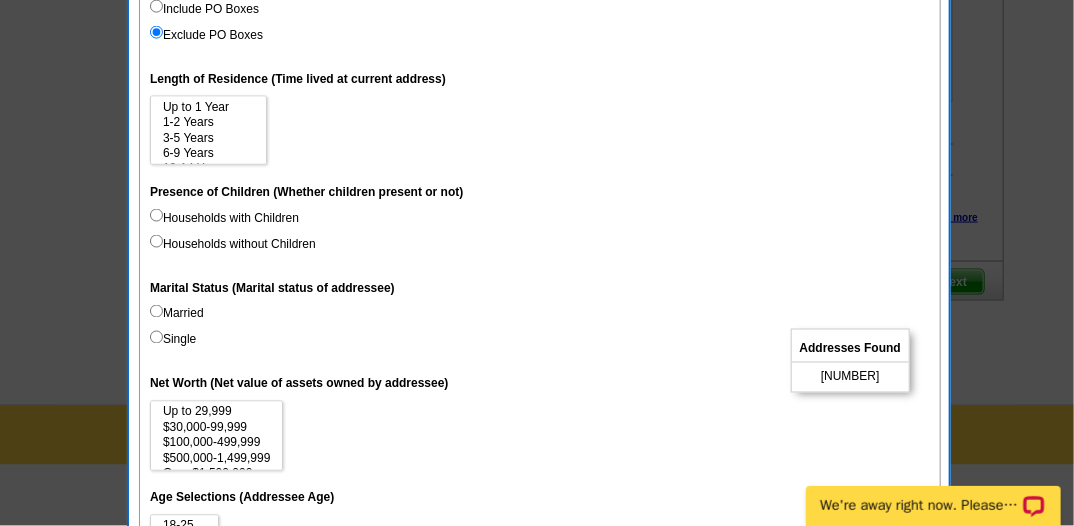 click on "Households without Children" at bounding box center [156, 241] 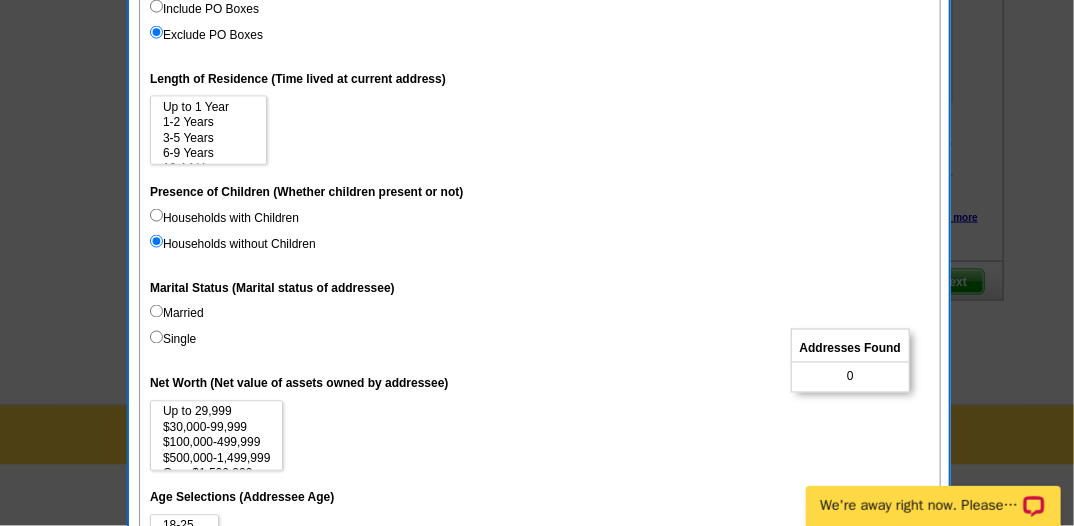 click on "Households with Children" at bounding box center [156, 215] 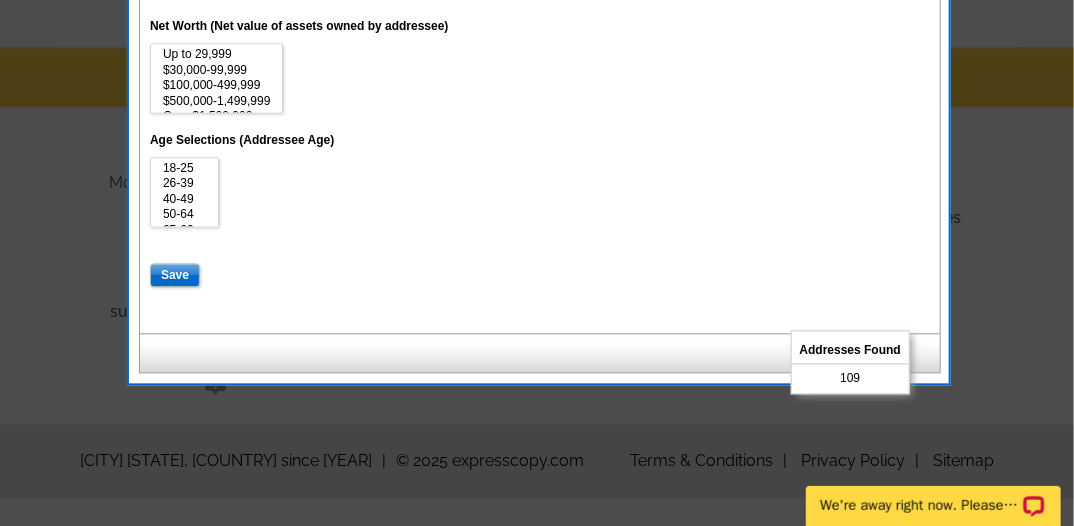 scroll, scrollTop: 1393, scrollLeft: 0, axis: vertical 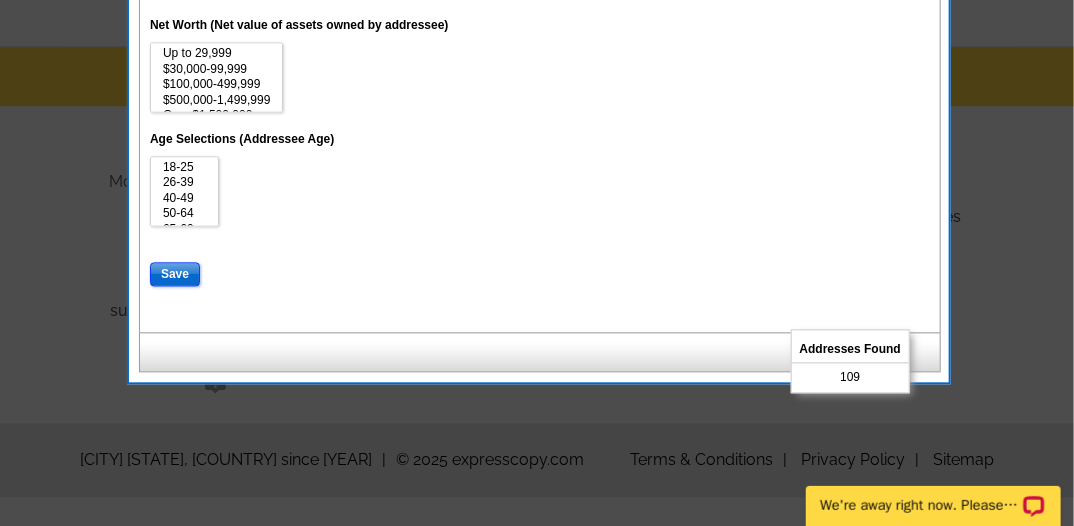 click on "Save" at bounding box center [175, 274] 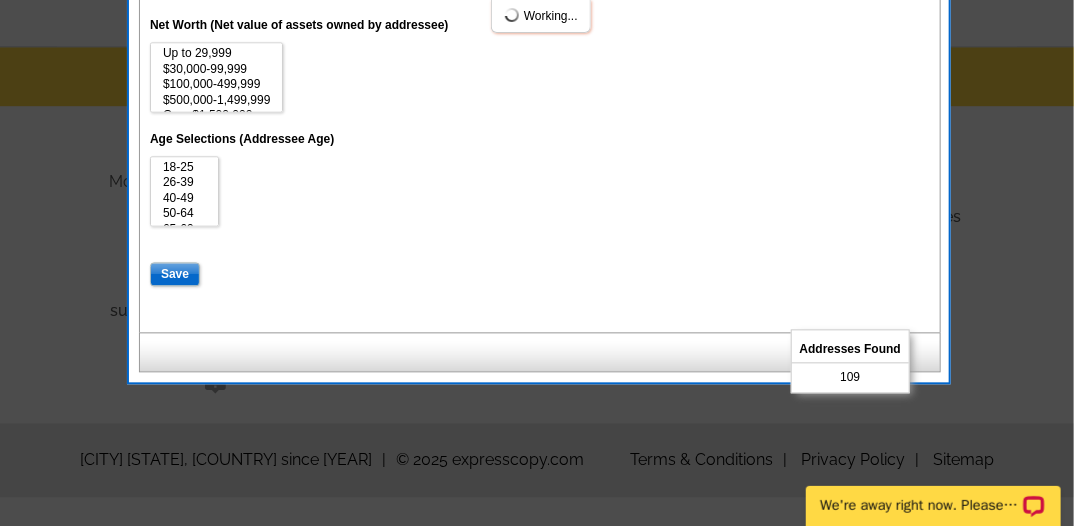 select 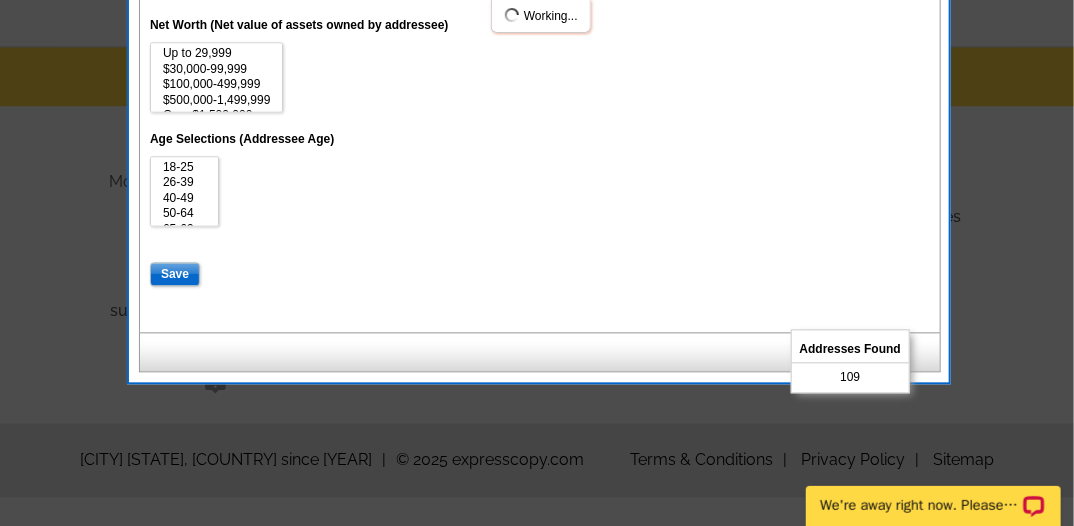 select 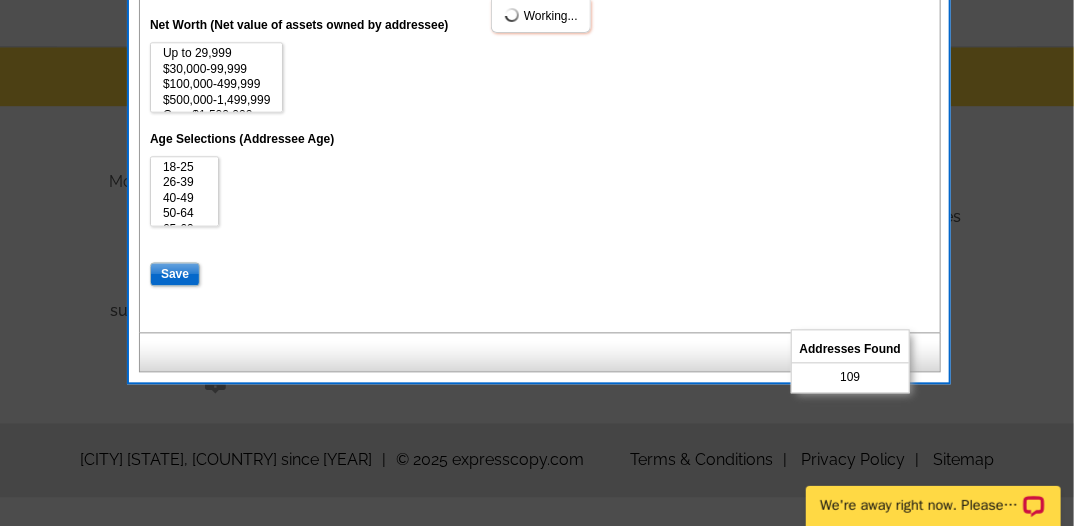 select 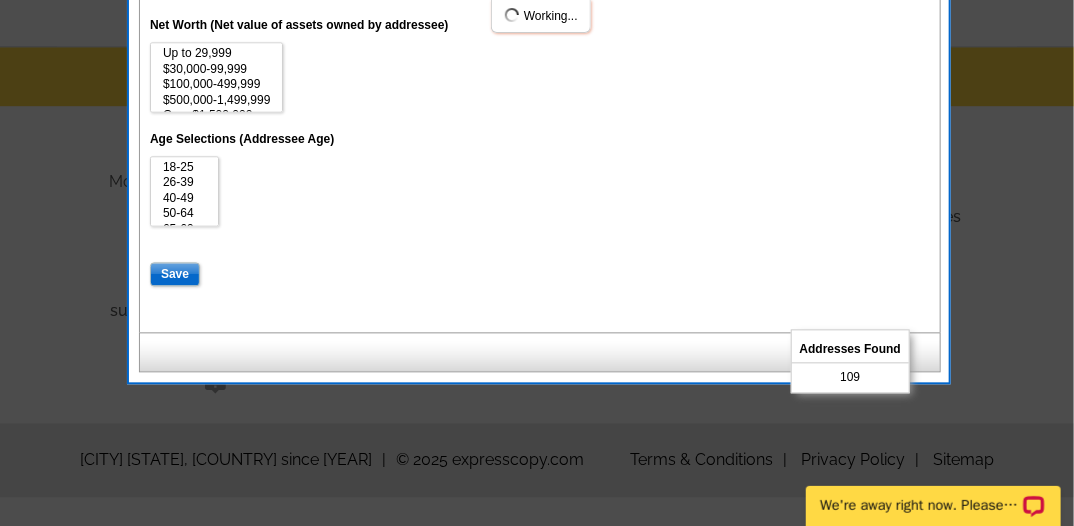 select 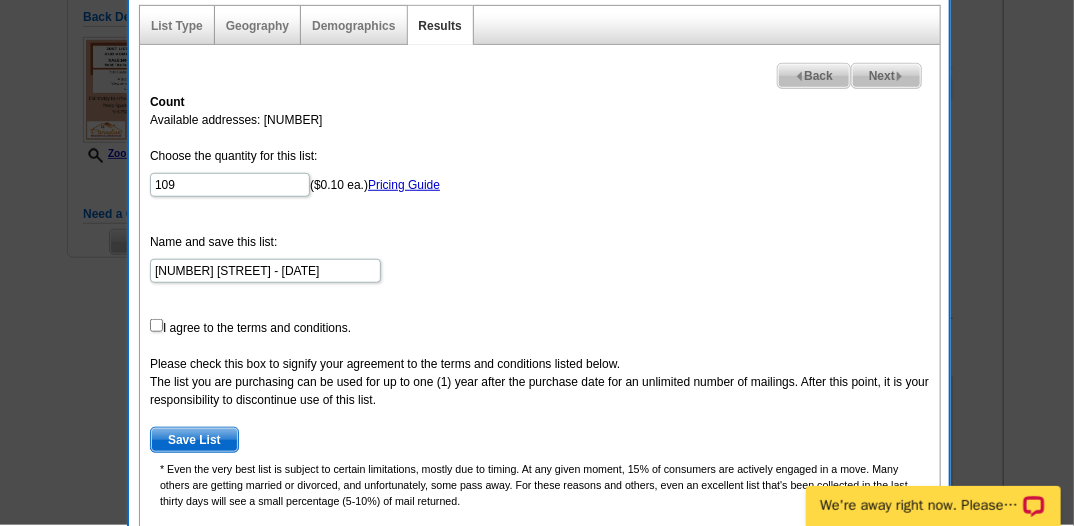 scroll, scrollTop: 444, scrollLeft: 0, axis: vertical 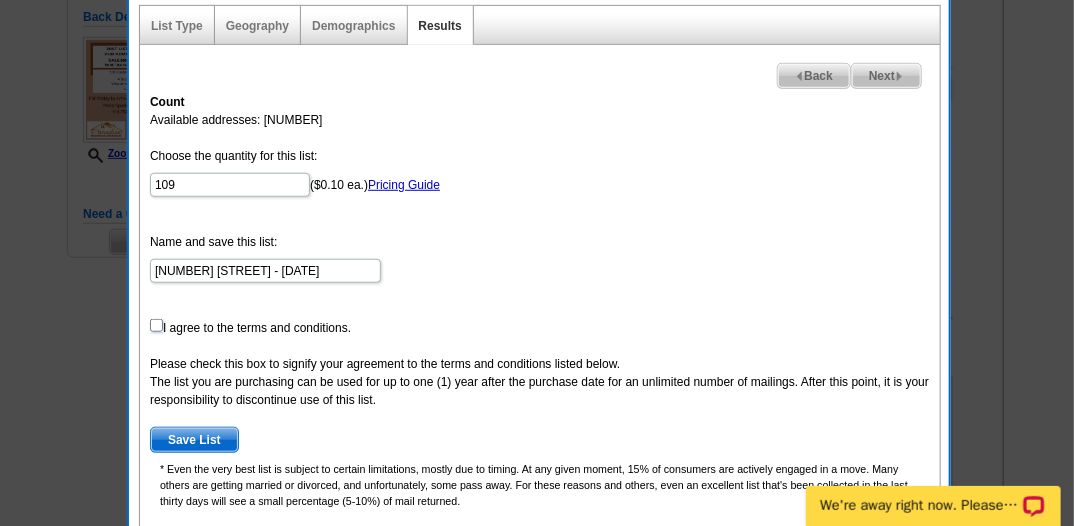 click at bounding box center (156, 325) 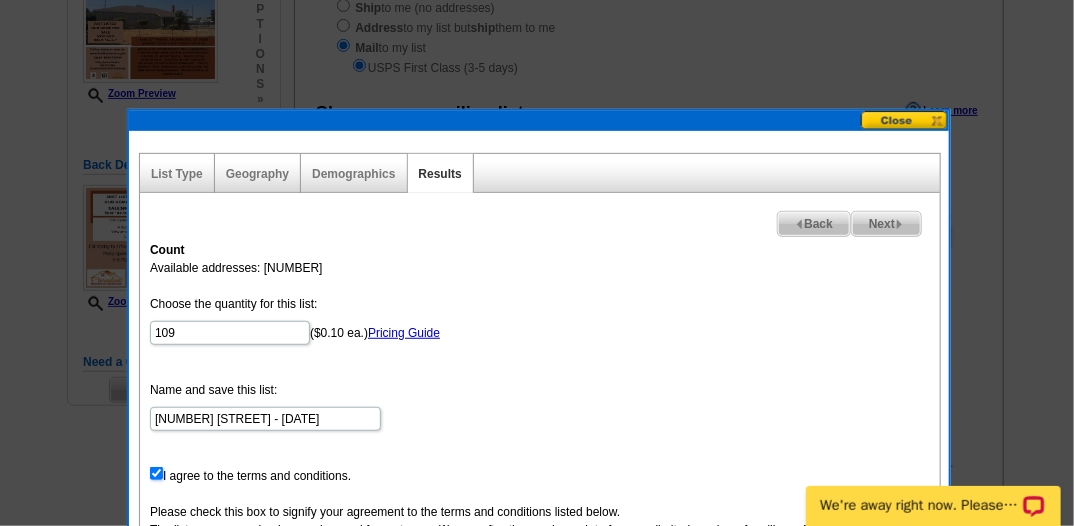 scroll, scrollTop: 295, scrollLeft: 0, axis: vertical 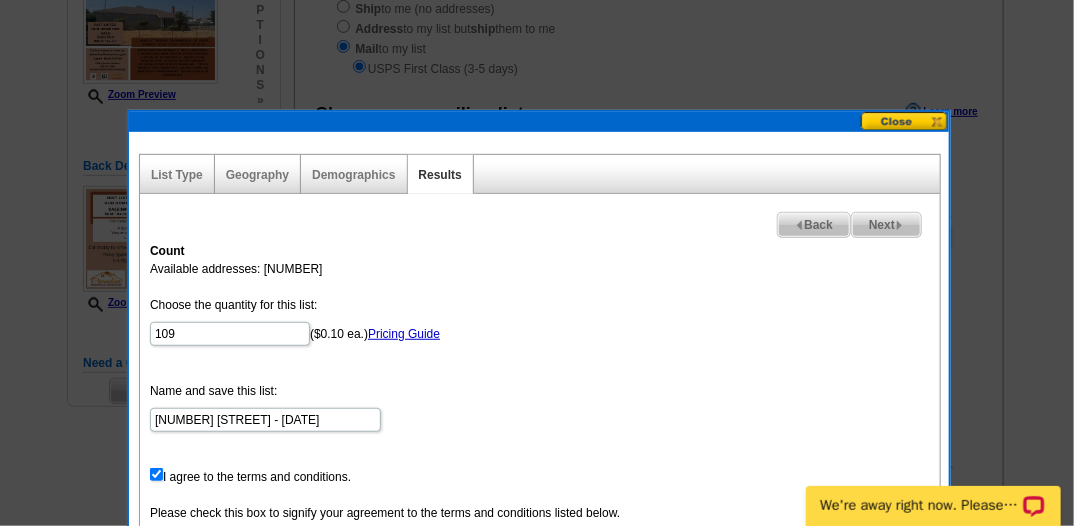 click on "Next" at bounding box center (886, 225) 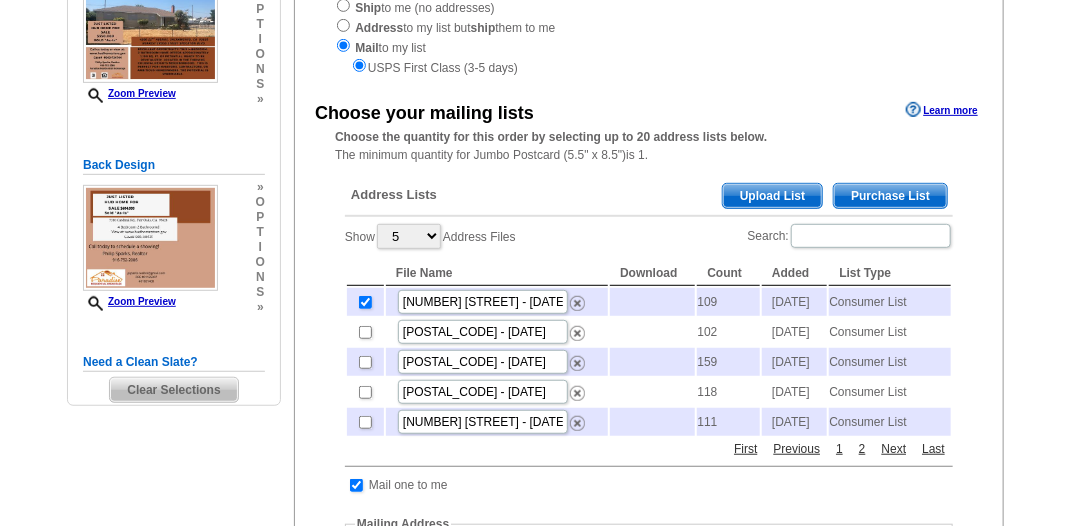 scroll, scrollTop: 295, scrollLeft: 0, axis: vertical 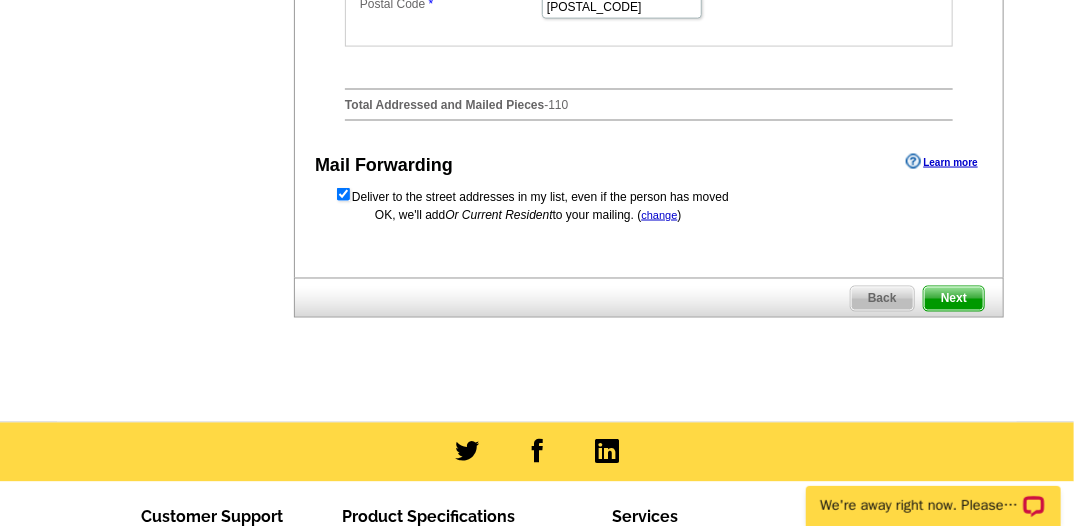 click on "Next" at bounding box center (954, 299) 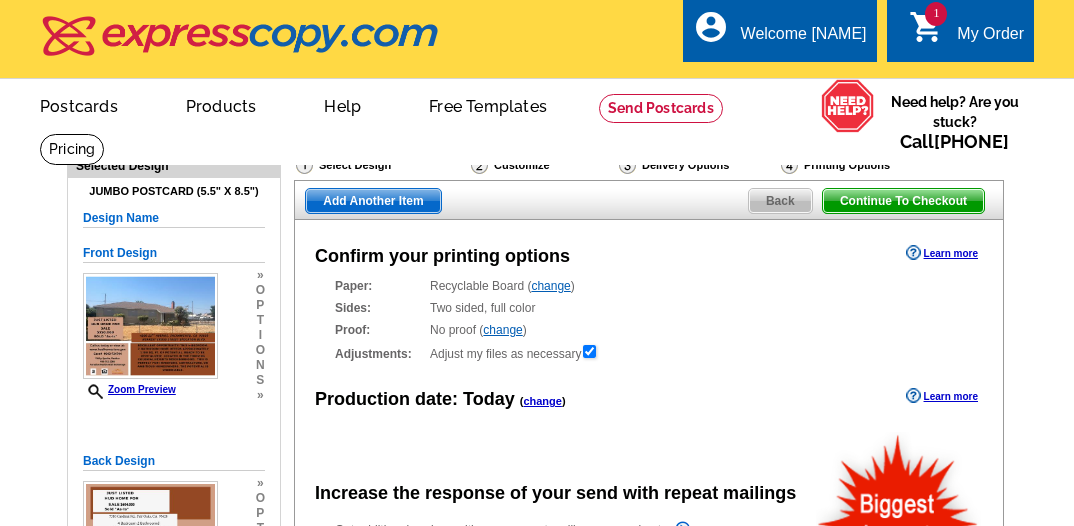 scroll, scrollTop: 0, scrollLeft: 0, axis: both 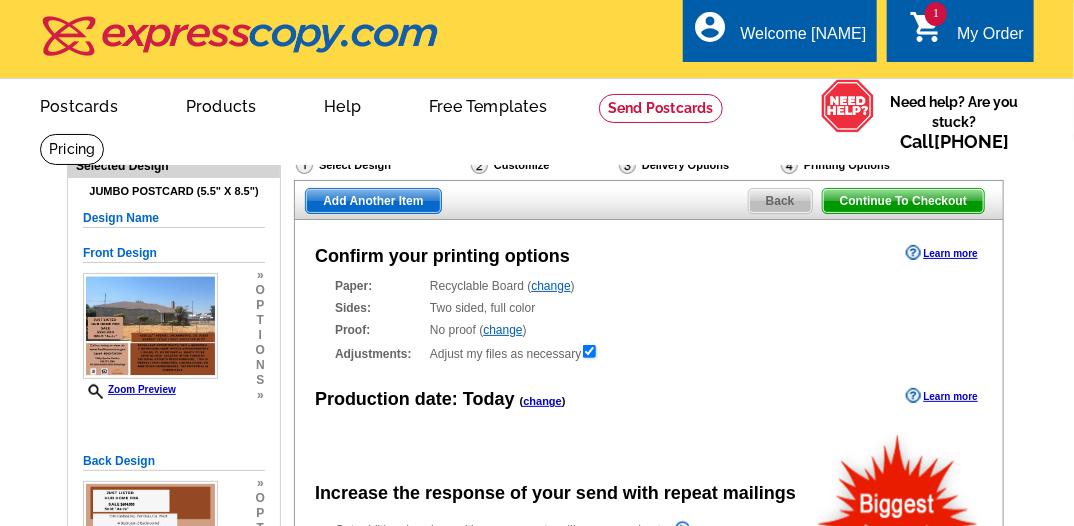 radio on "false" 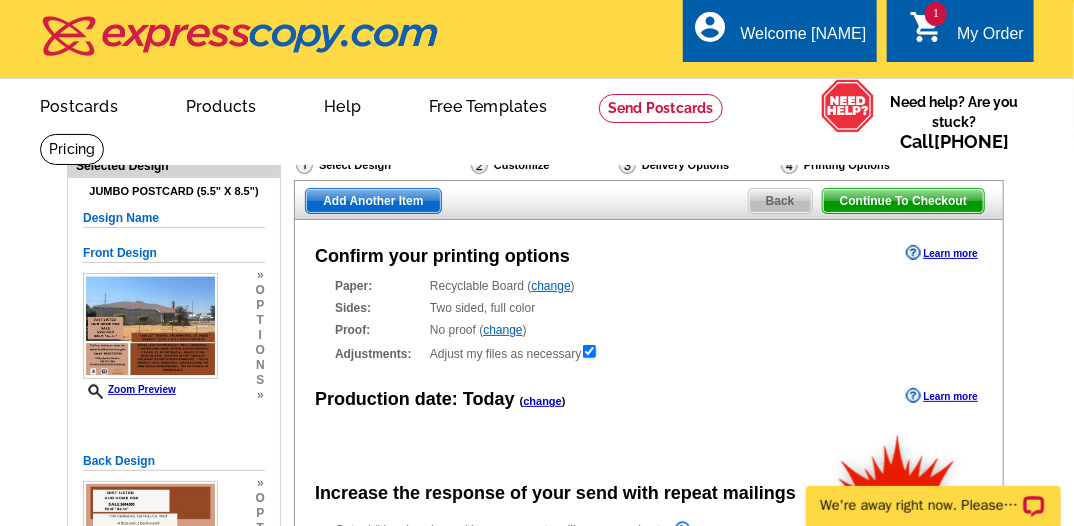 scroll, scrollTop: 0, scrollLeft: 0, axis: both 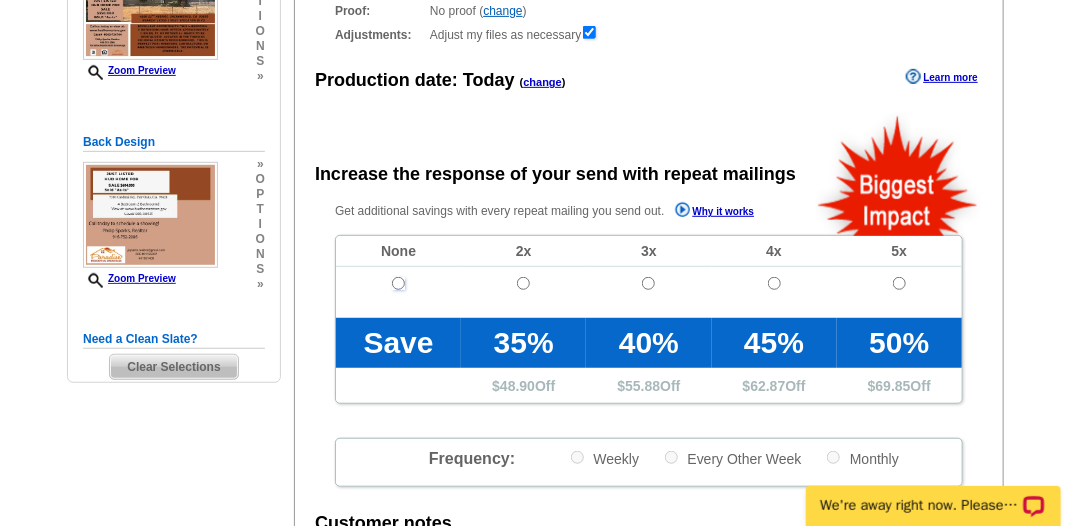 click at bounding box center (398, 283) 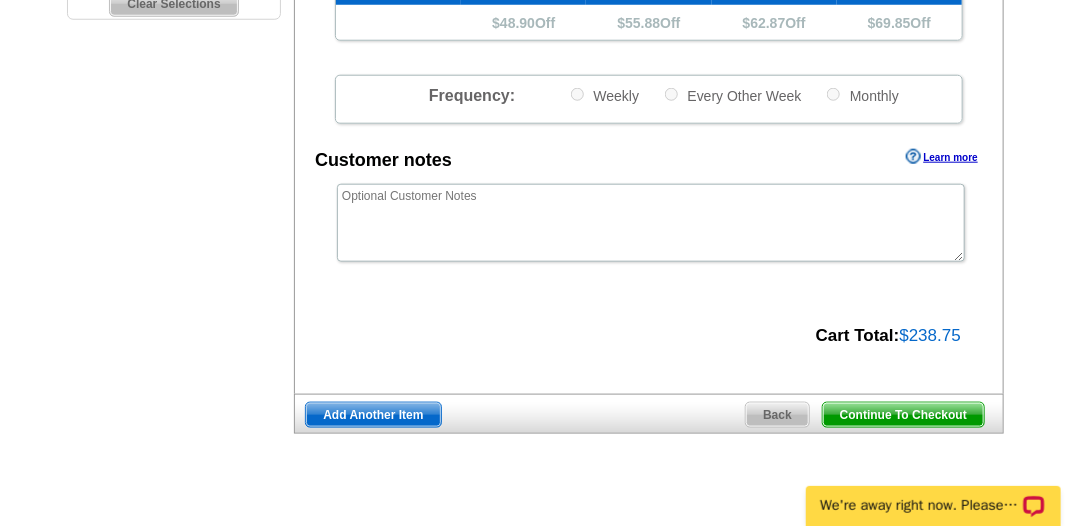 scroll, scrollTop: 683, scrollLeft: 0, axis: vertical 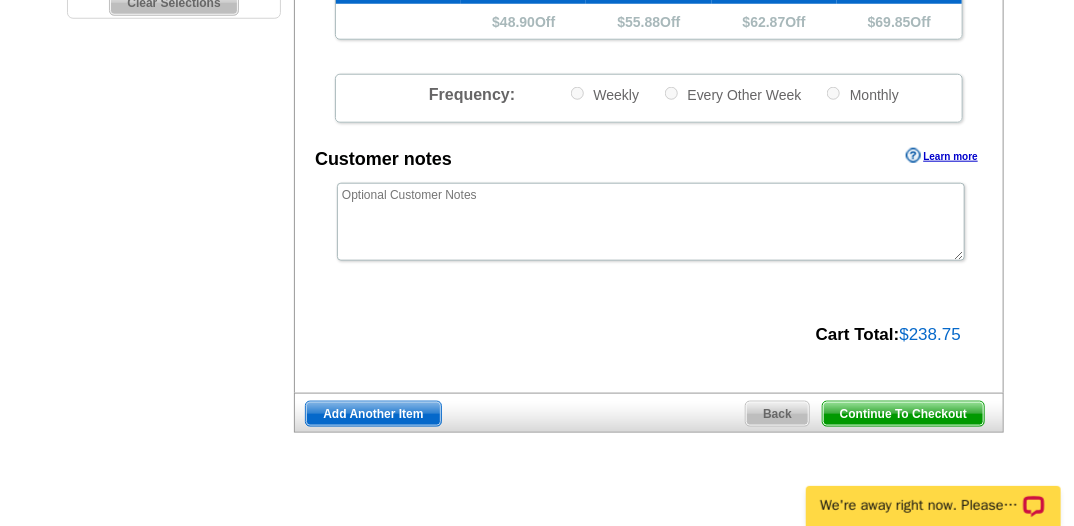 click on "Continue To Checkout" at bounding box center (903, 414) 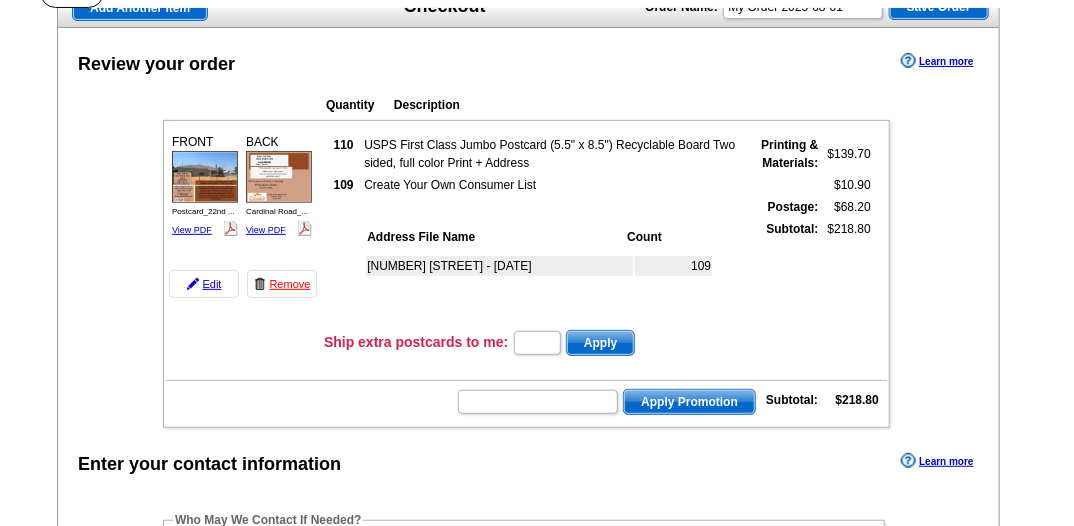scroll, scrollTop: 158, scrollLeft: 0, axis: vertical 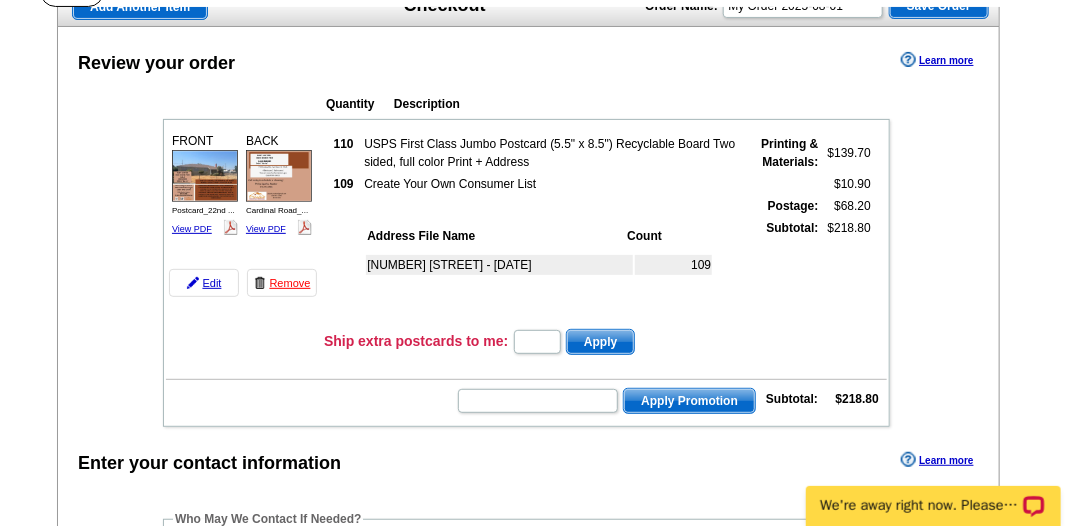 drag, startPoint x: 1032, startPoint y: 38, endPoint x: 979, endPoint y: 37, distance: 53.009434 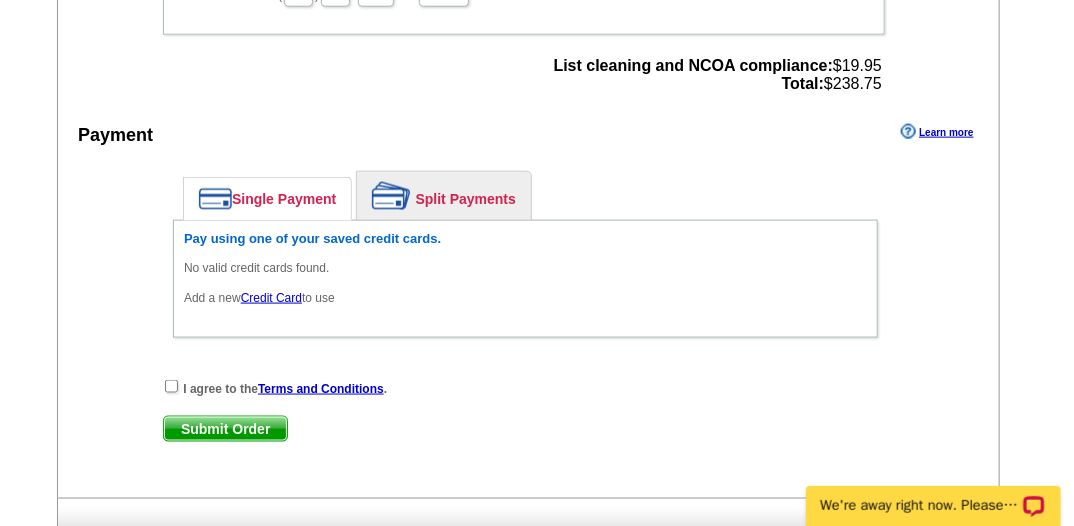 scroll, scrollTop: 831, scrollLeft: 0, axis: vertical 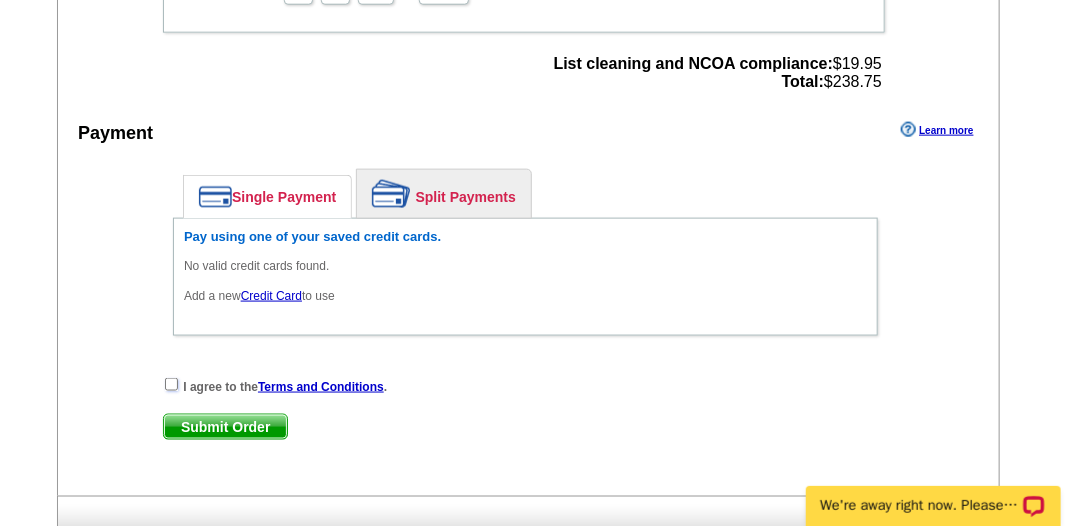 click at bounding box center (171, 384) 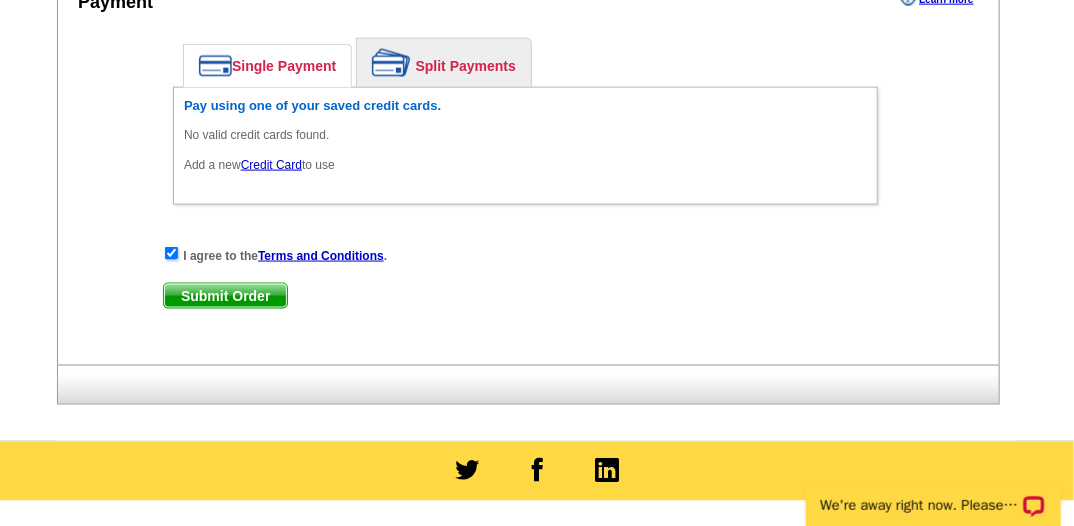 scroll, scrollTop: 961, scrollLeft: 0, axis: vertical 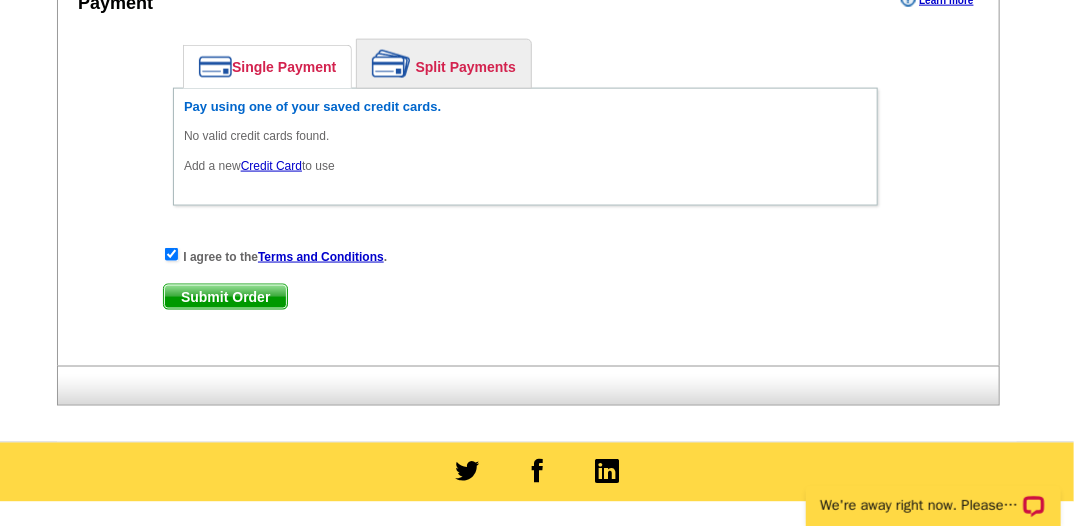 click on "Submit Order" at bounding box center (225, 297) 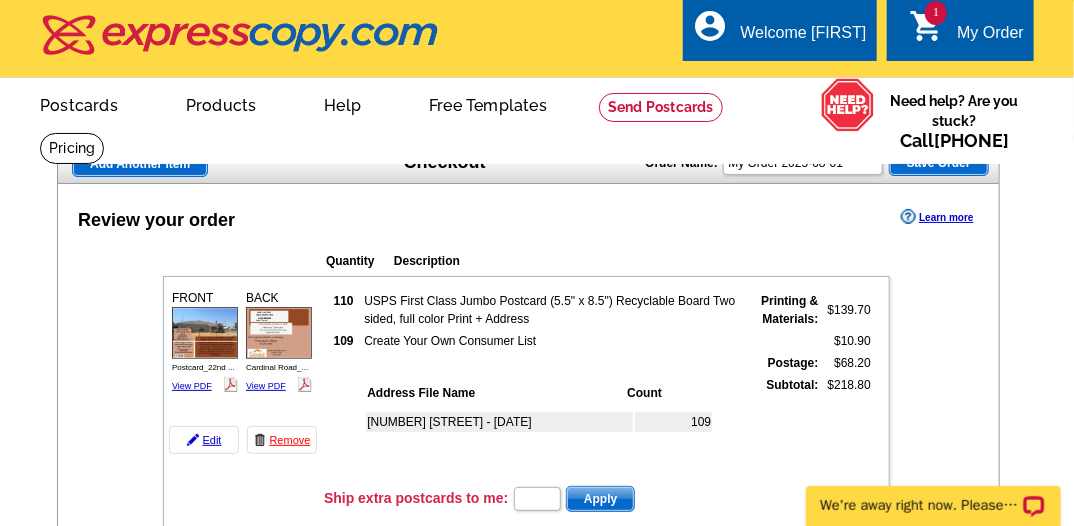 scroll, scrollTop: 0, scrollLeft: 0, axis: both 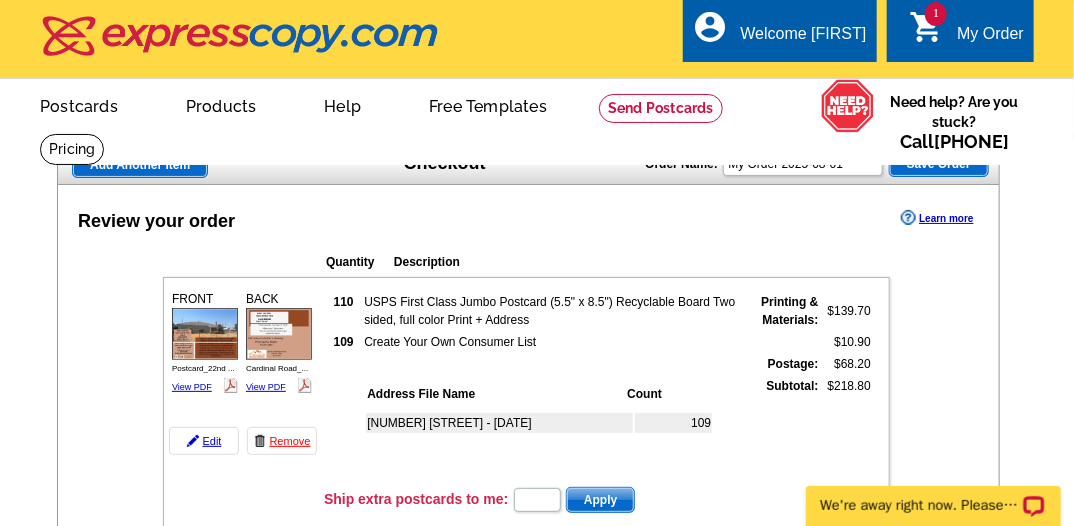 click on "Review your order
Learn more" at bounding box center [528, 220] 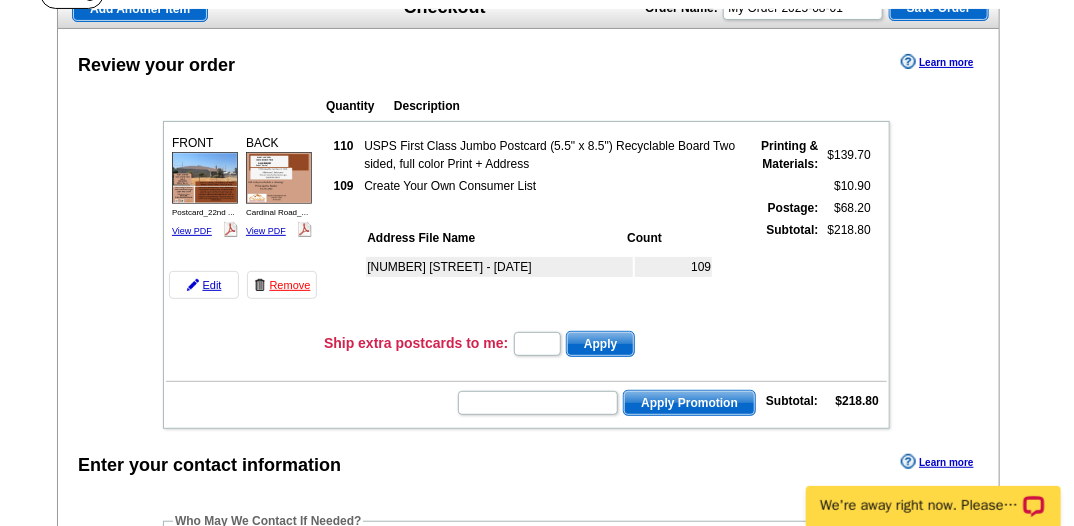 scroll, scrollTop: 158, scrollLeft: 0, axis: vertical 